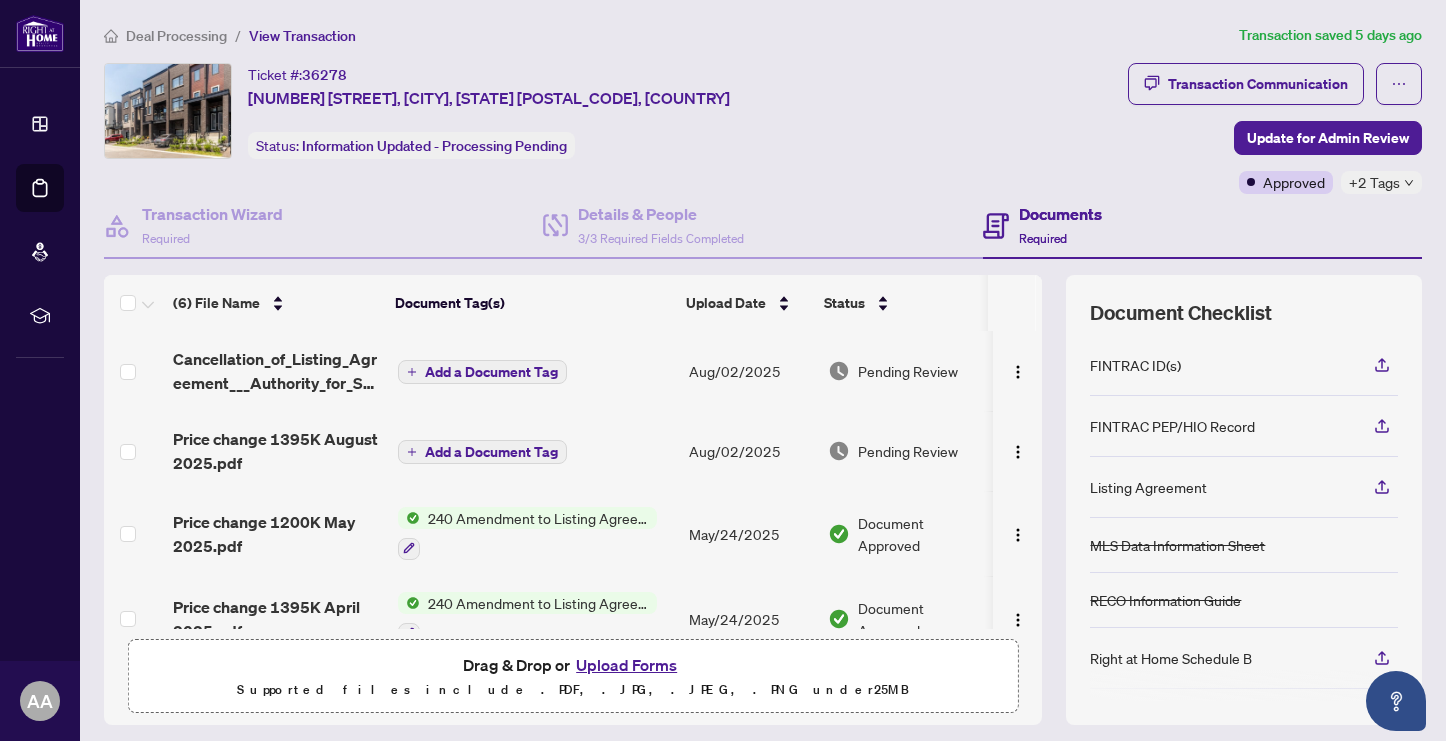 scroll, scrollTop: 0, scrollLeft: 0, axis: both 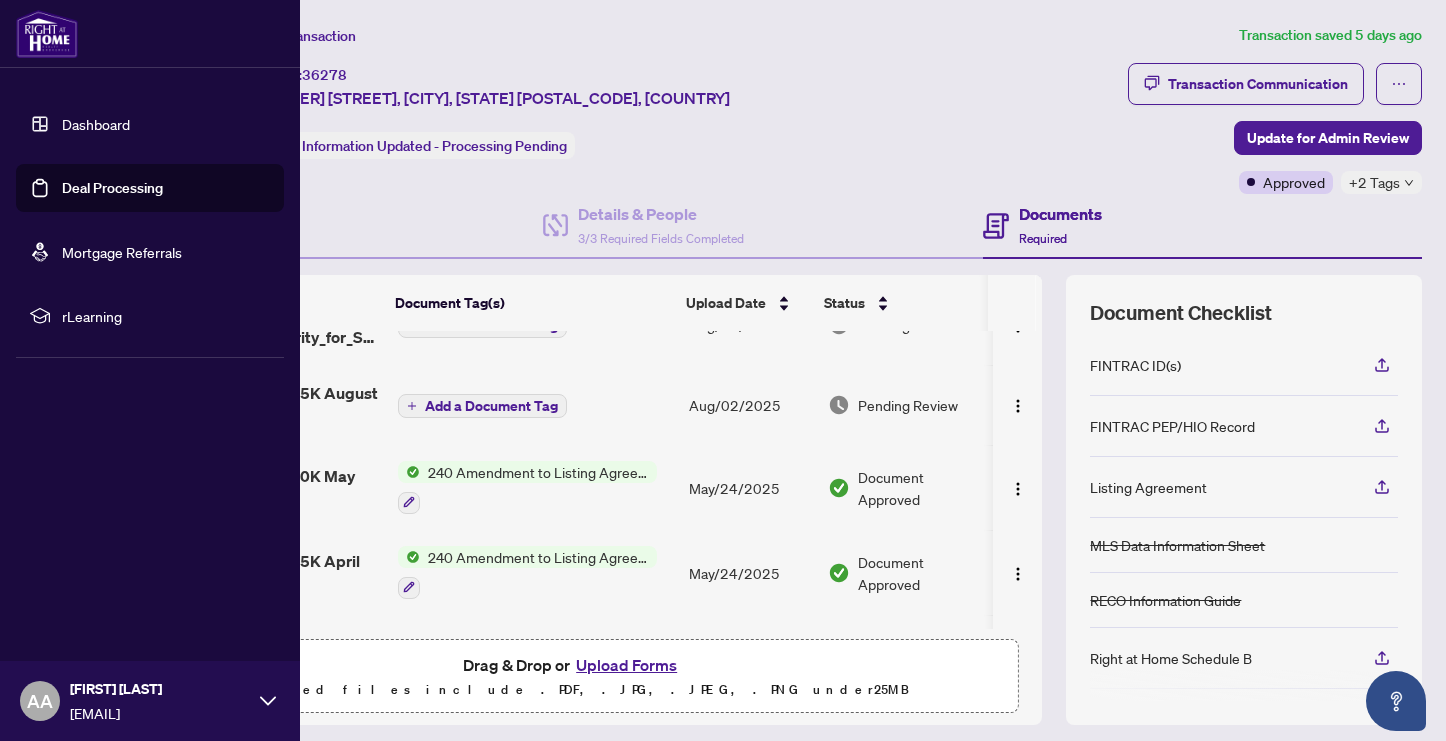click on "Deal Processing" at bounding box center [112, 188] 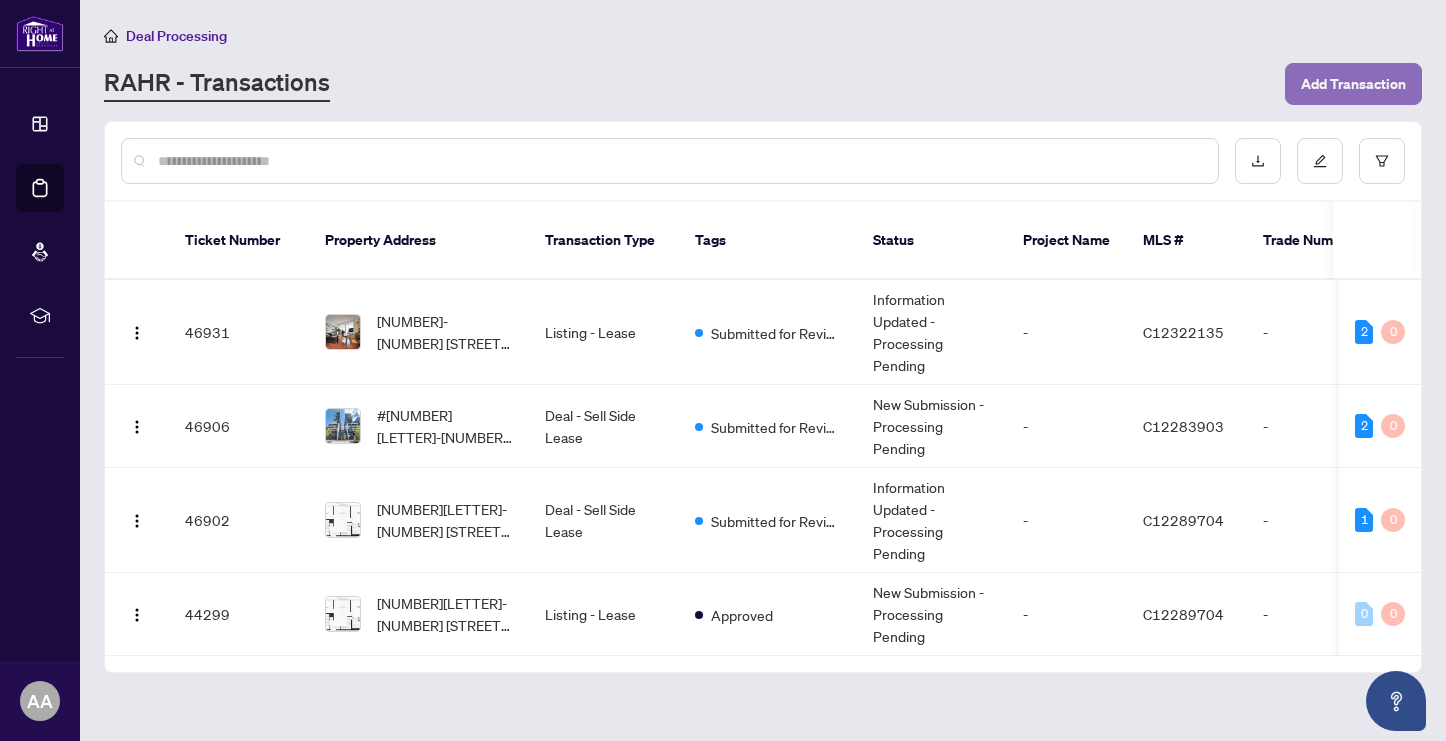 click on "Add Transaction" at bounding box center [1353, 84] 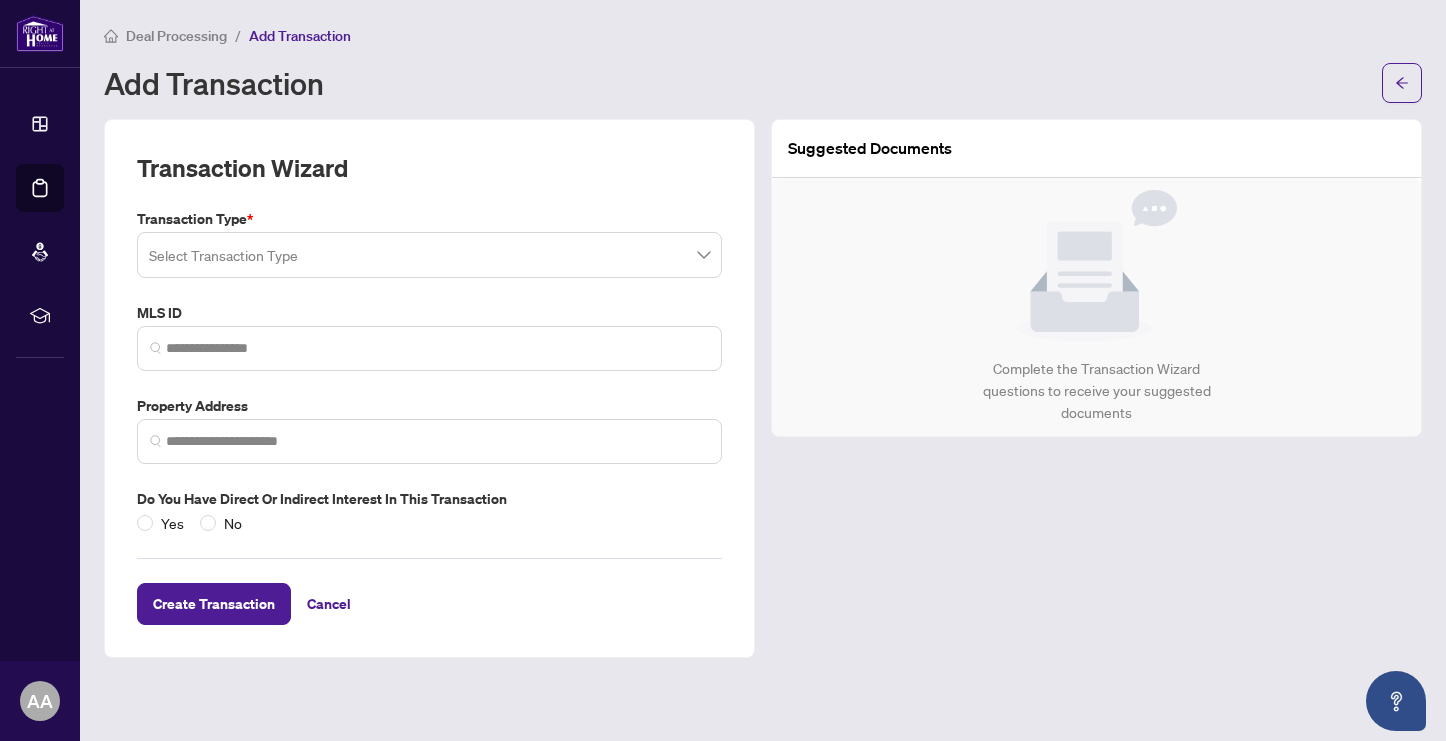 click at bounding box center [429, 255] 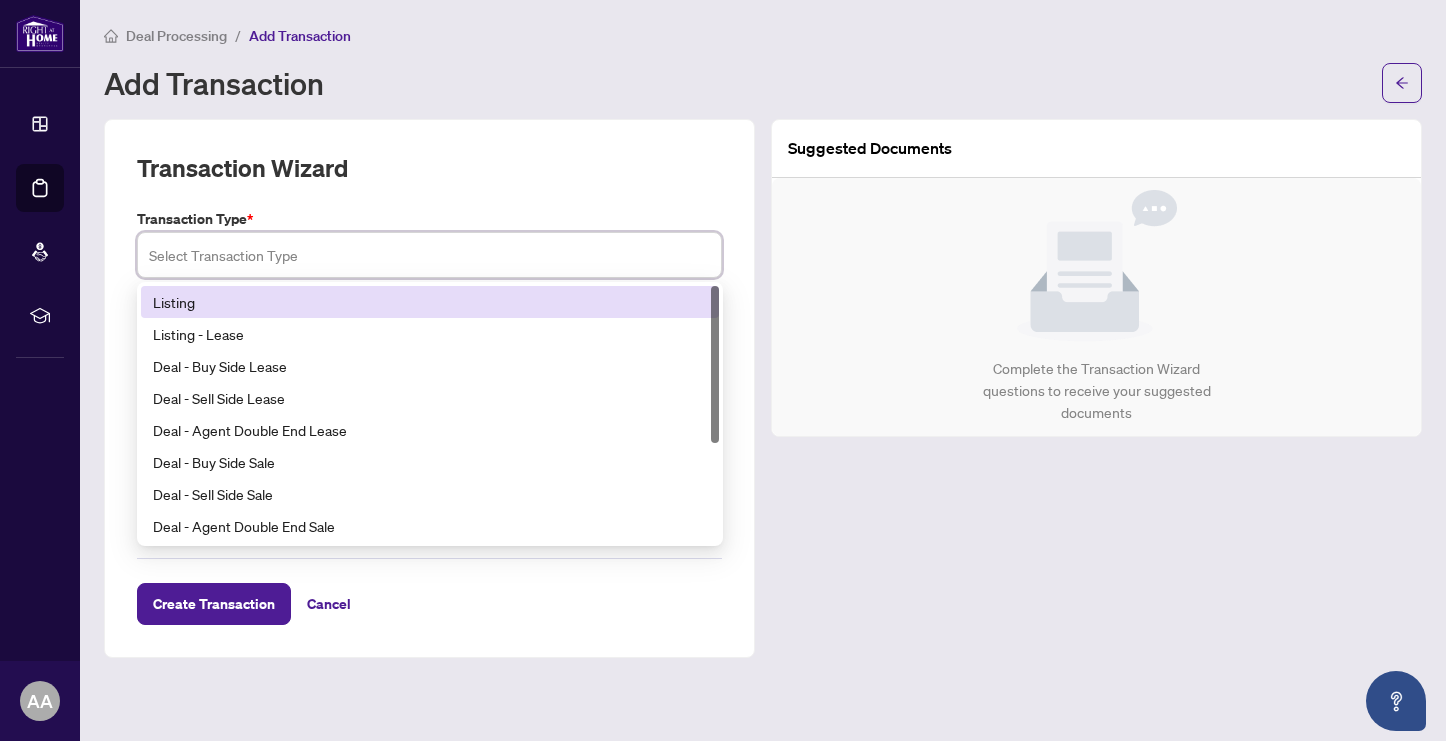 click on "Listing" at bounding box center (430, 302) 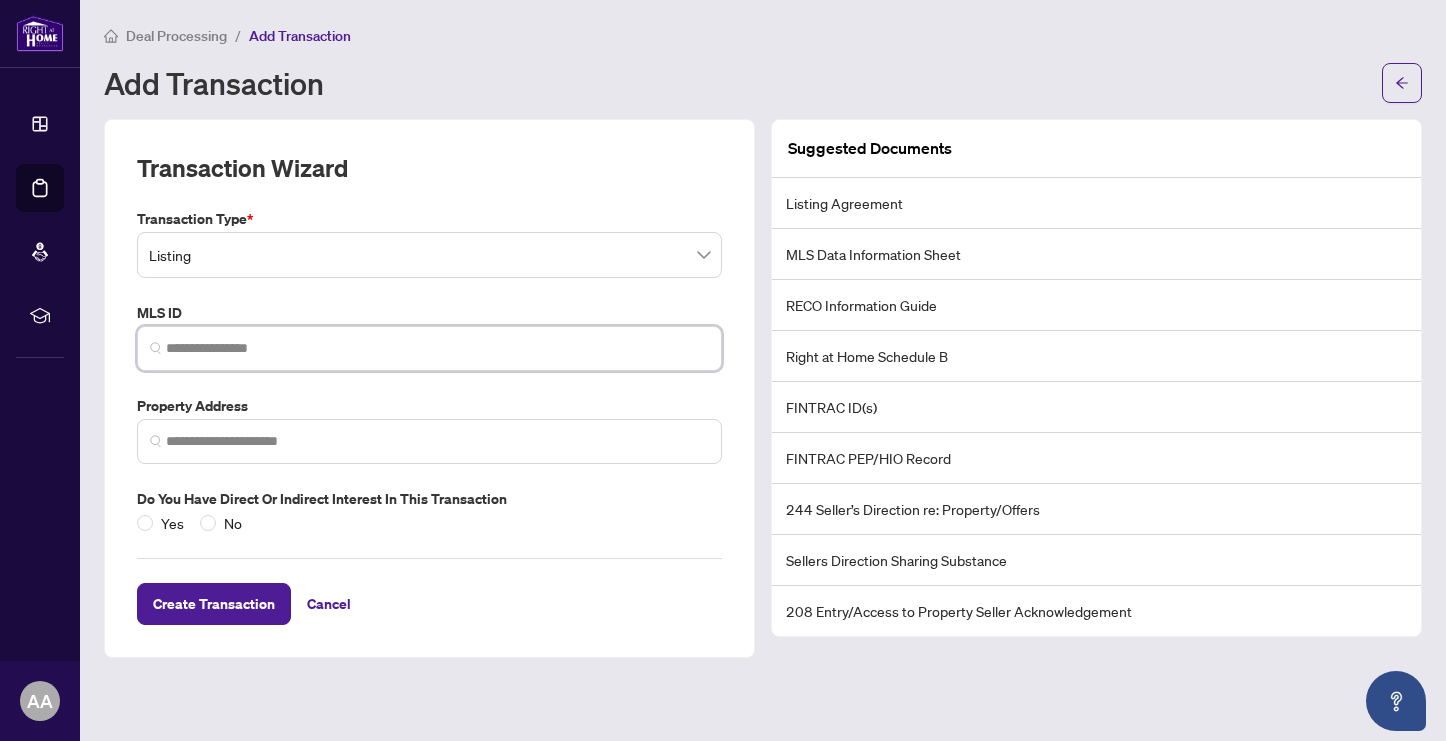 paste on "*********" 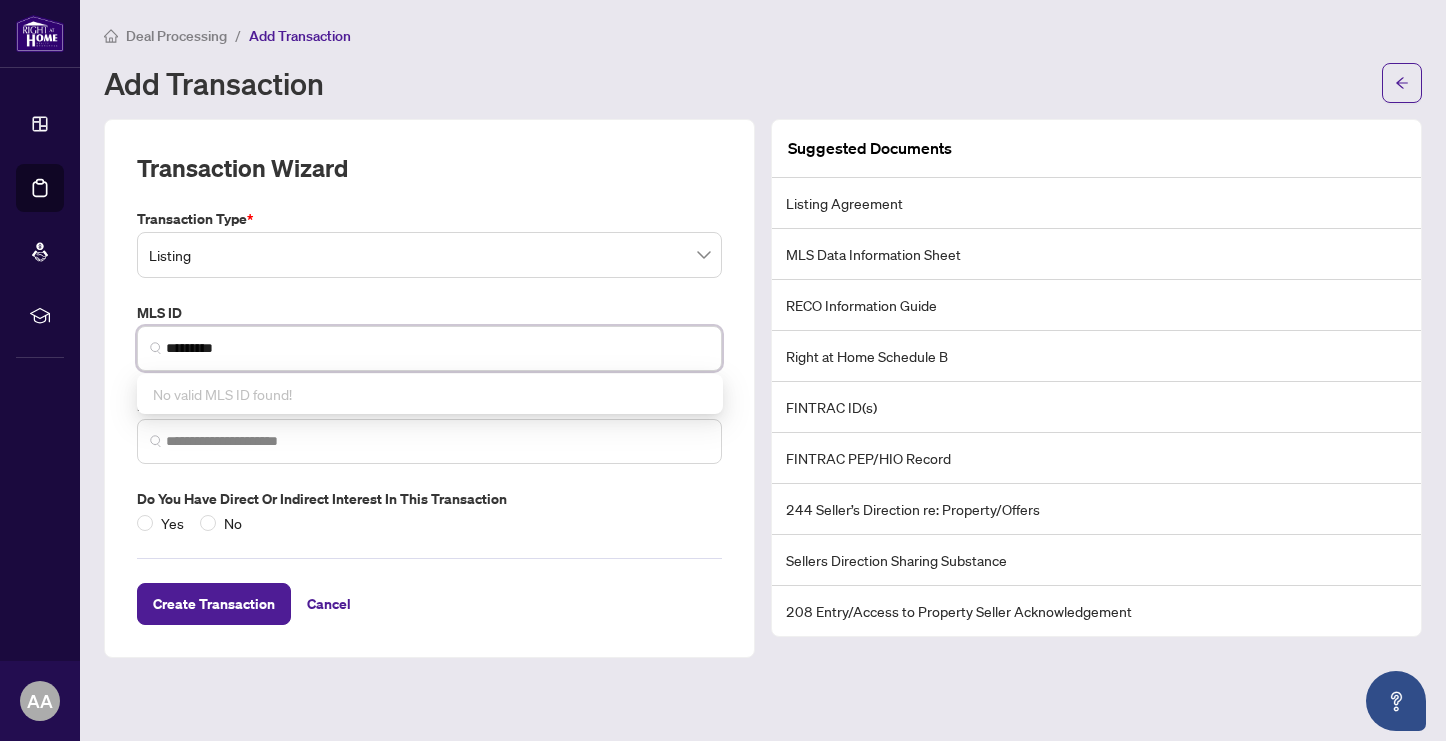 type on "*********" 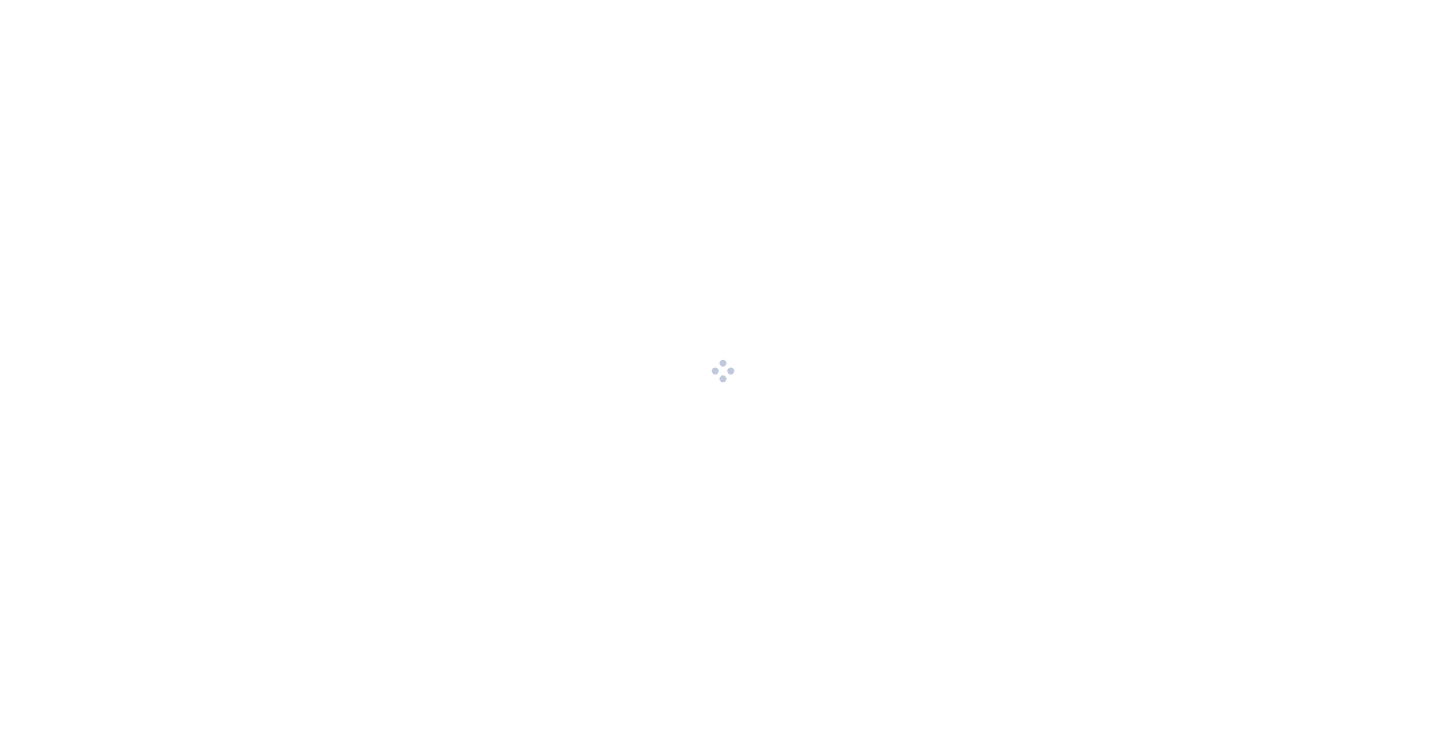 scroll, scrollTop: 0, scrollLeft: 0, axis: both 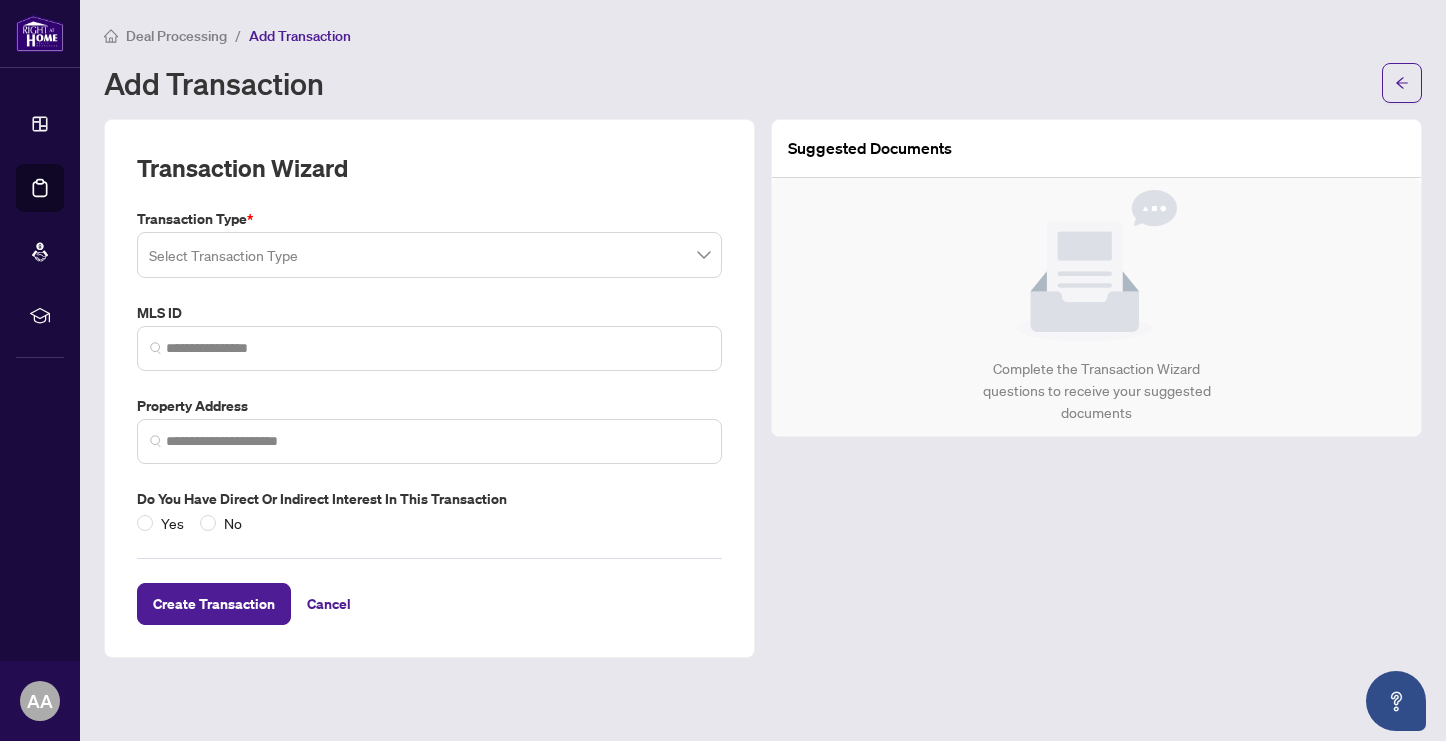 click at bounding box center [429, 255] 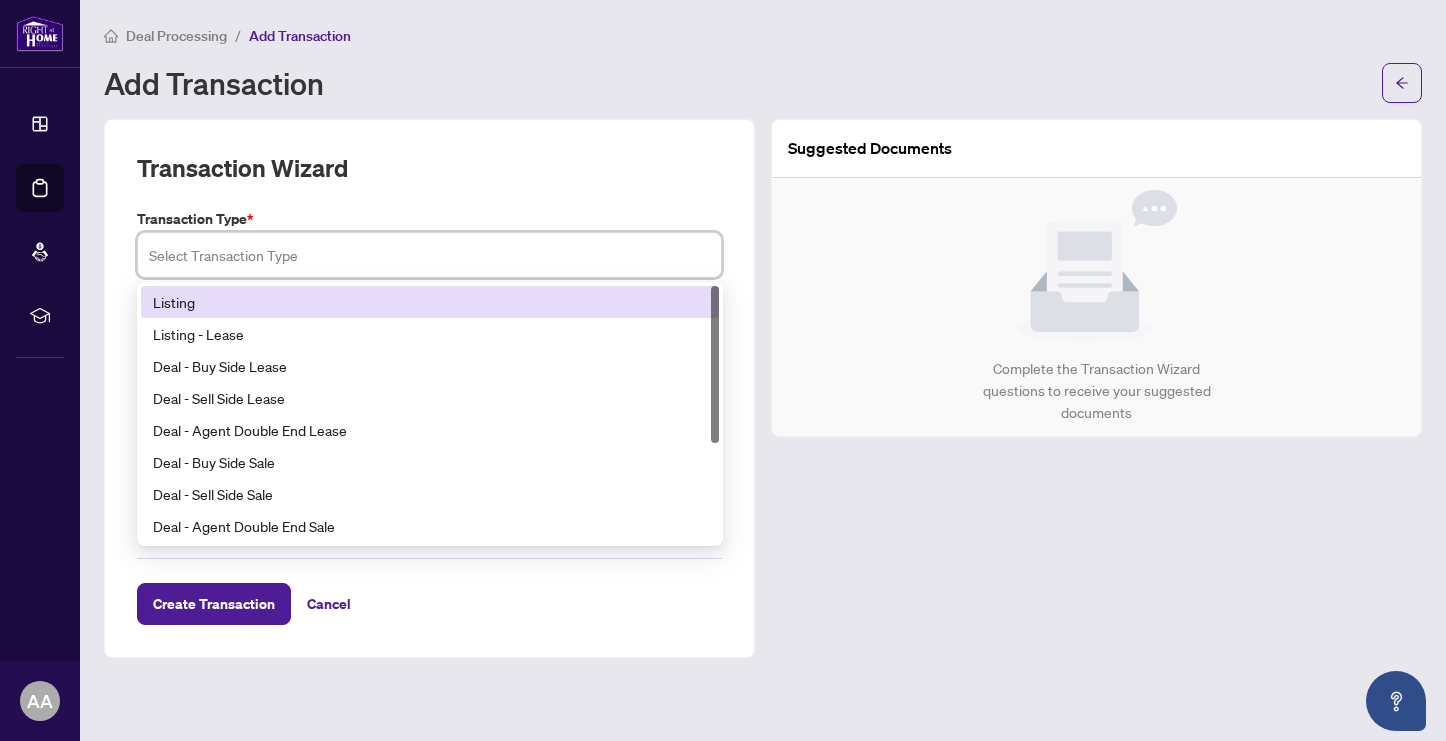 click on "Listing" at bounding box center (430, 302) 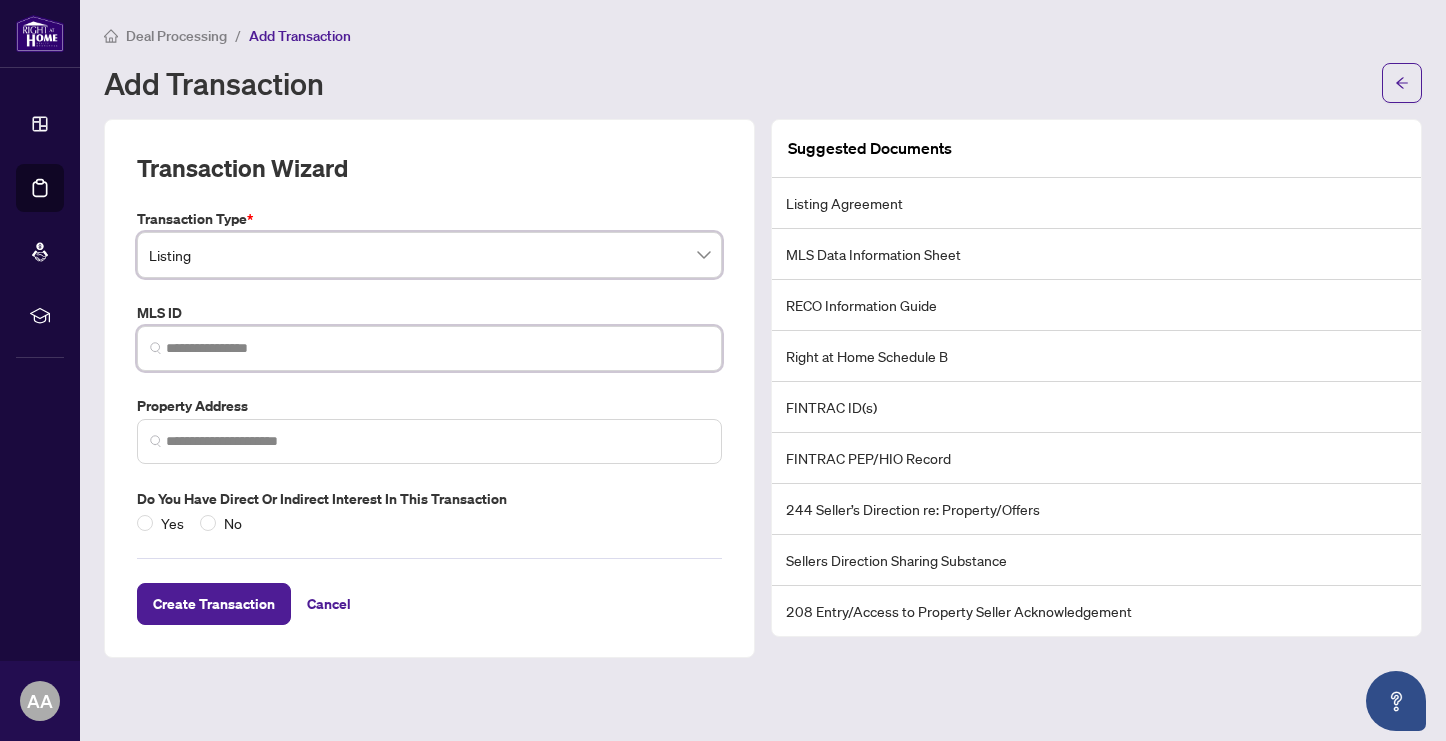 click at bounding box center (437, 348) 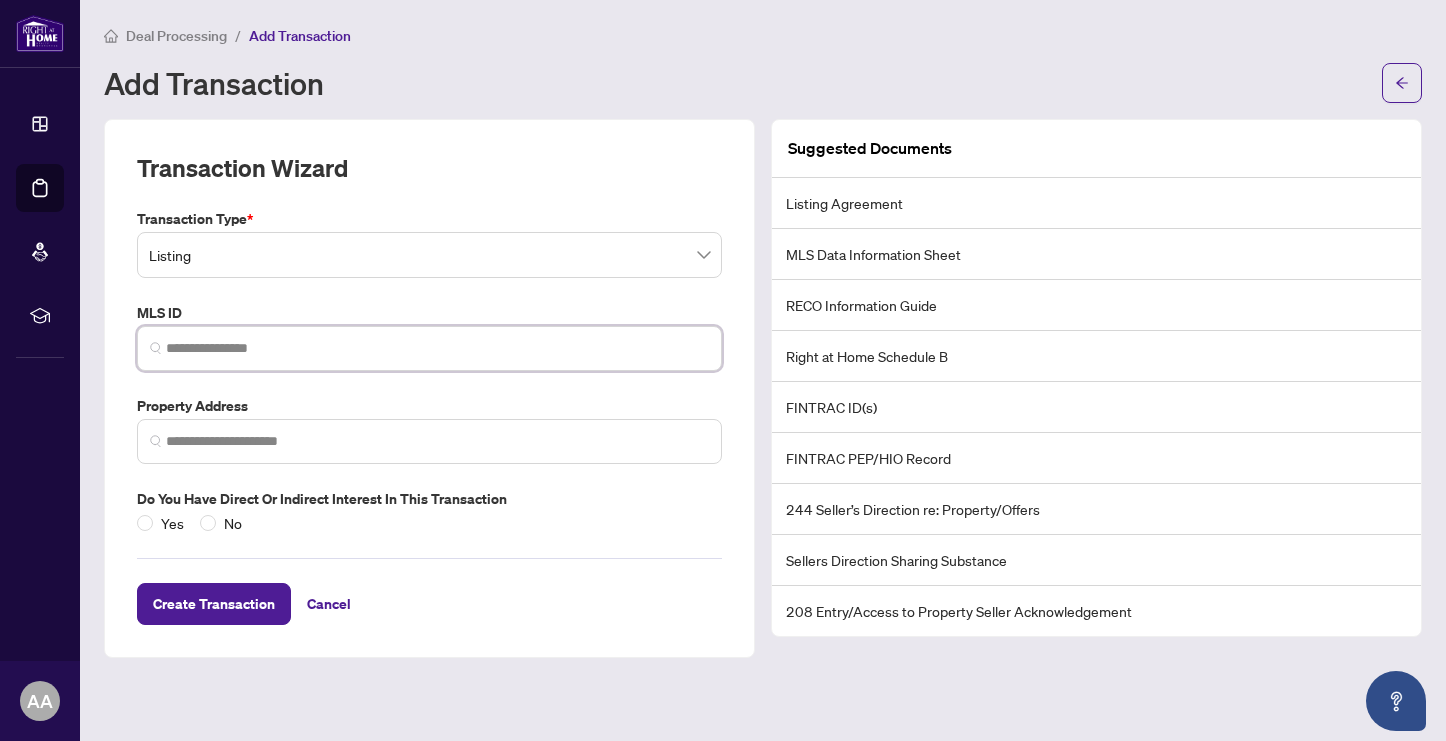 paste on "*********" 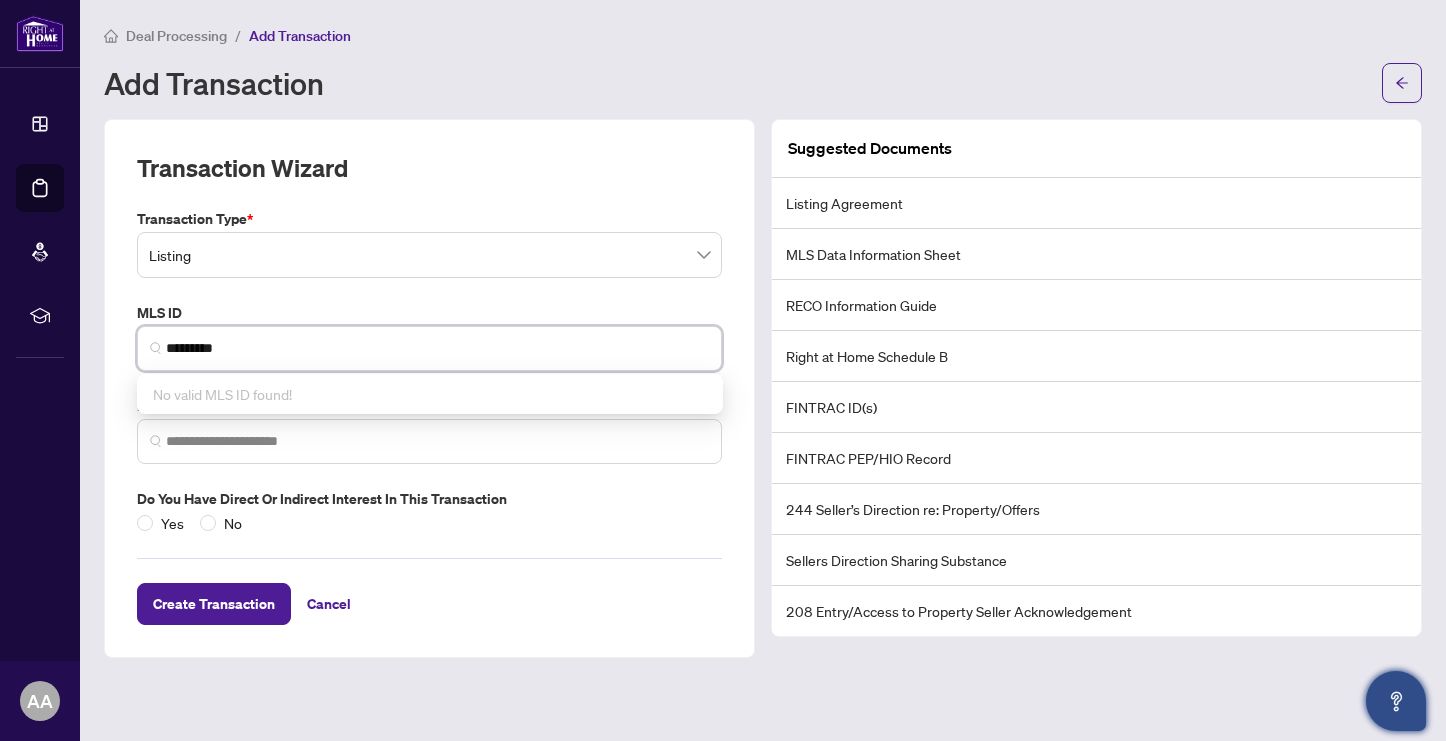 type on "*********" 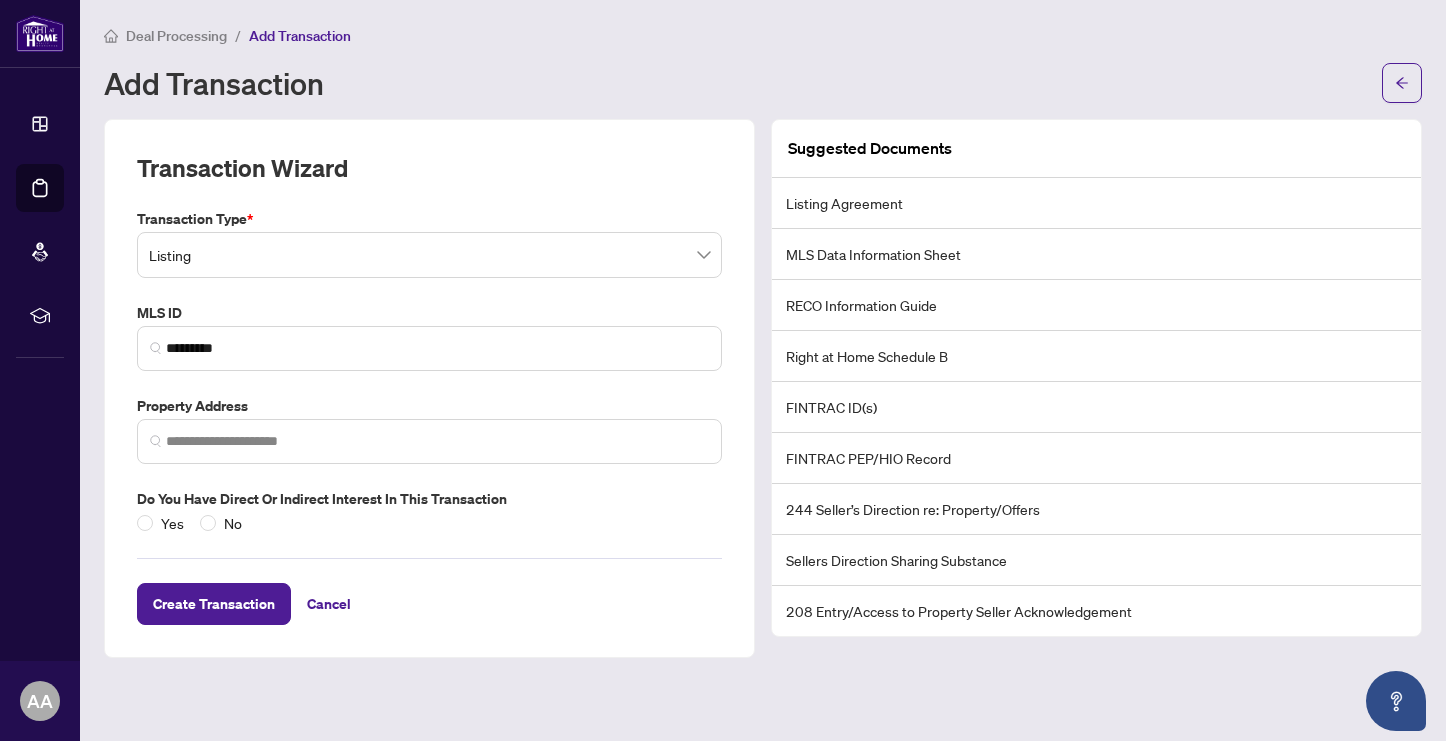 click on "Deal Processing / Add Transaction Add Transaction" at bounding box center [763, 63] 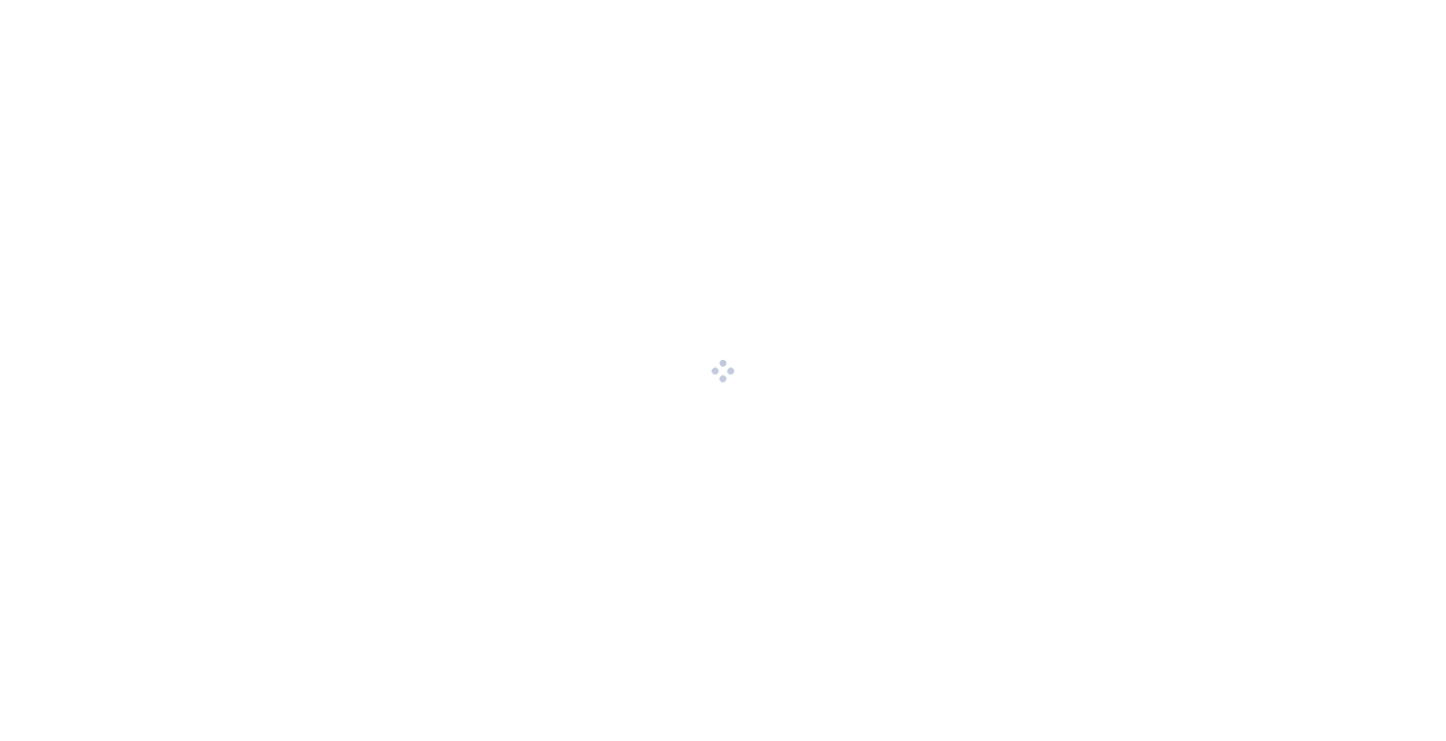 scroll, scrollTop: 0, scrollLeft: 0, axis: both 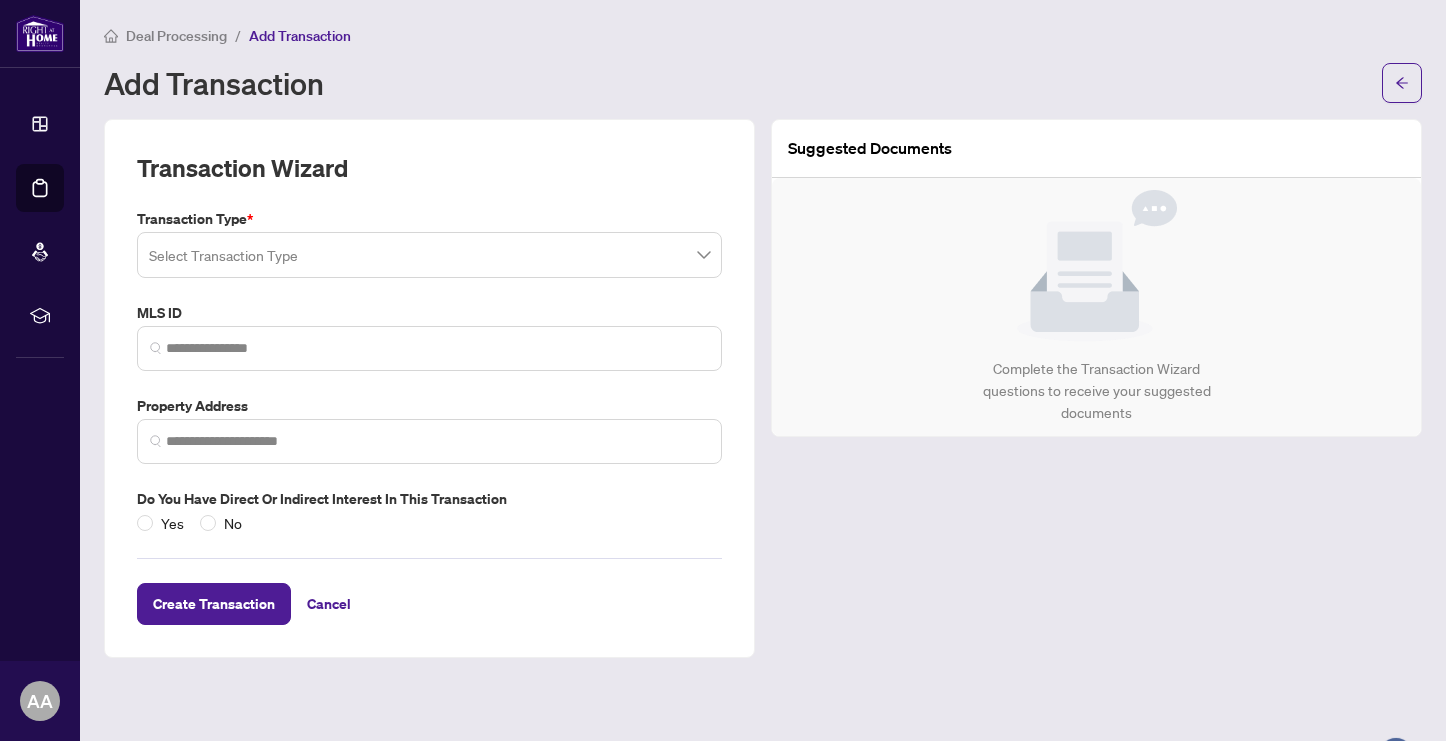 click at bounding box center (429, 255) 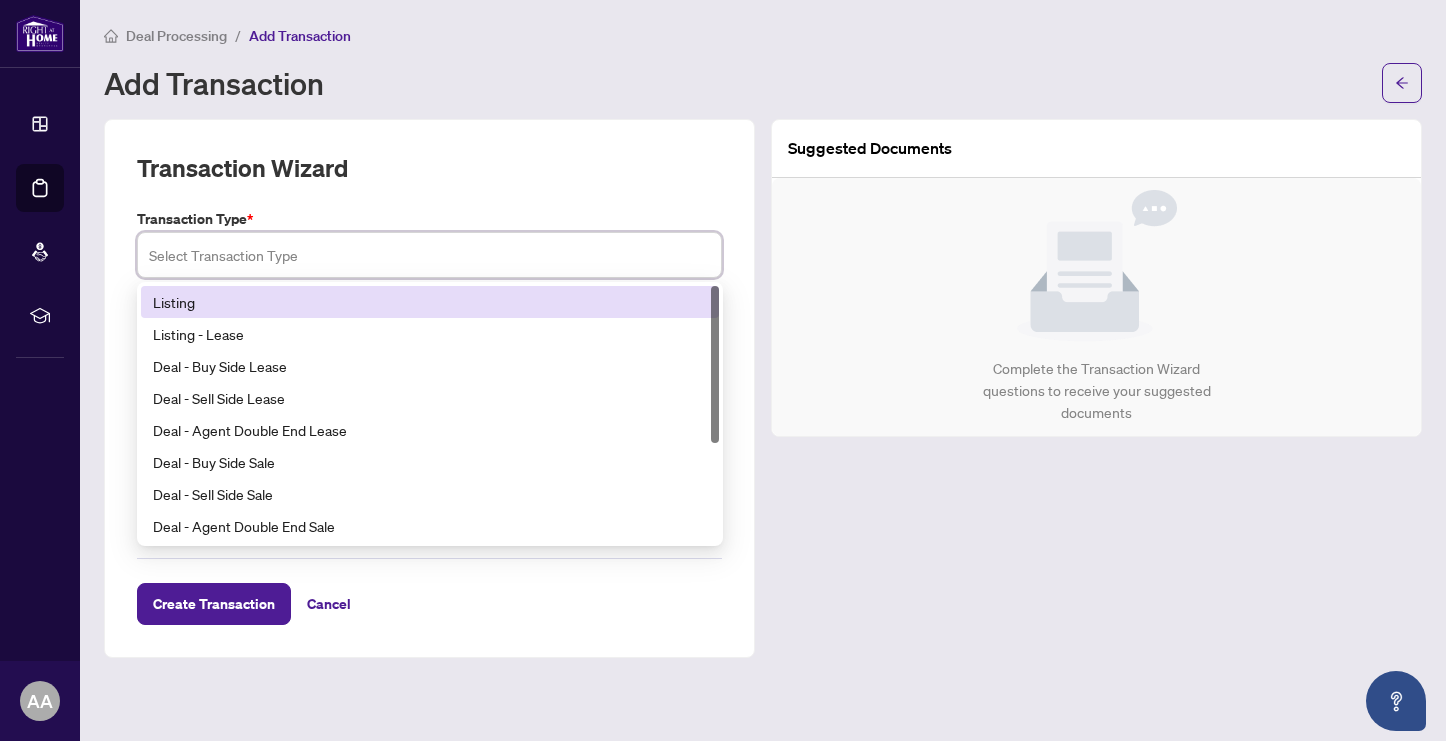 click on "Listing" at bounding box center [430, 302] 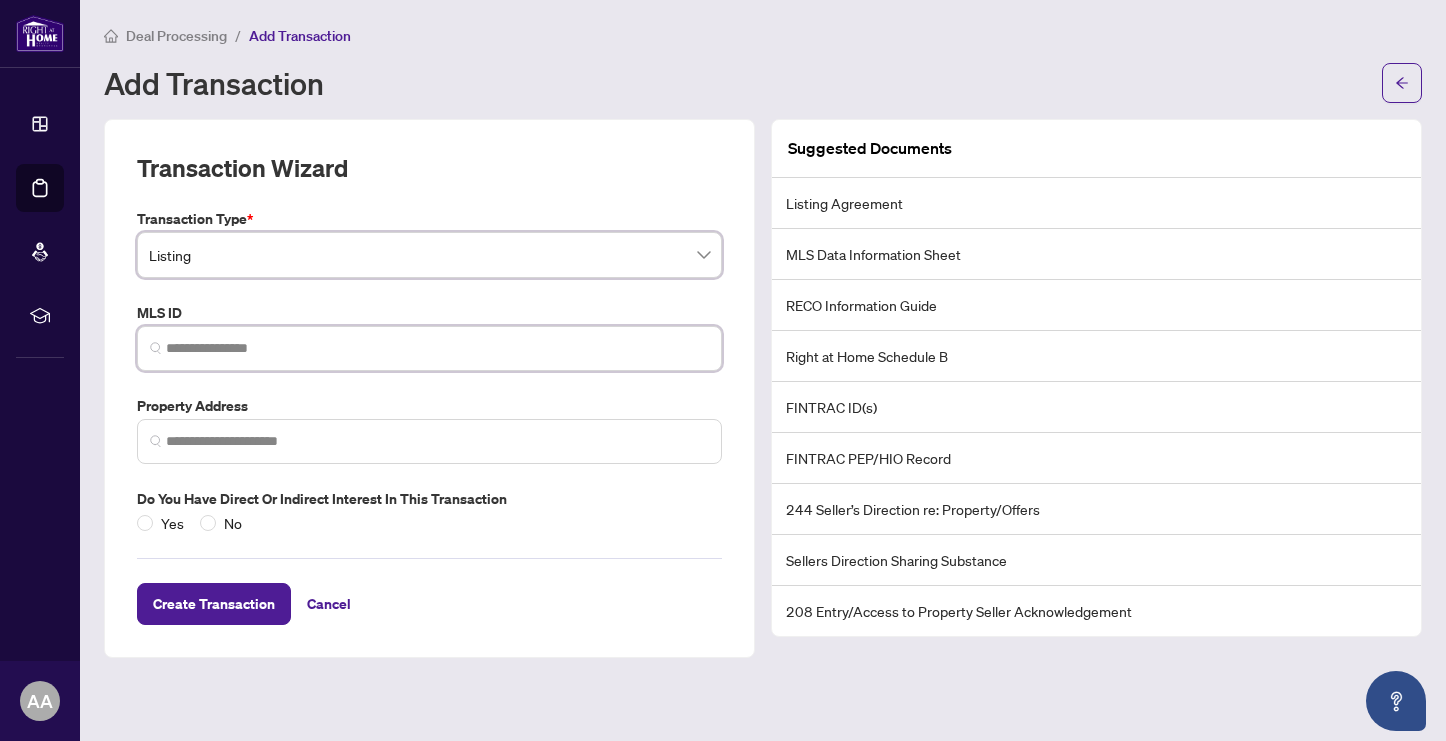 click at bounding box center [437, 348] 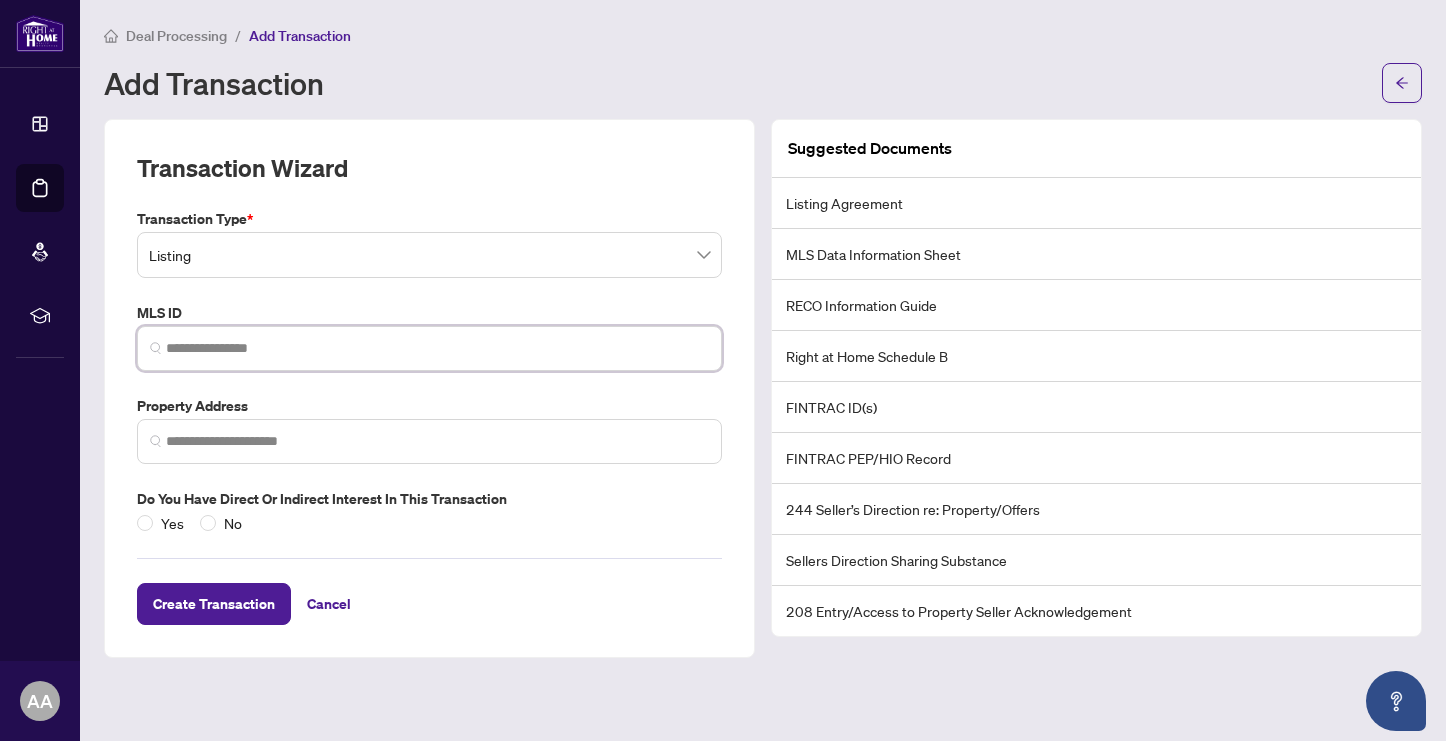 paste on "*********" 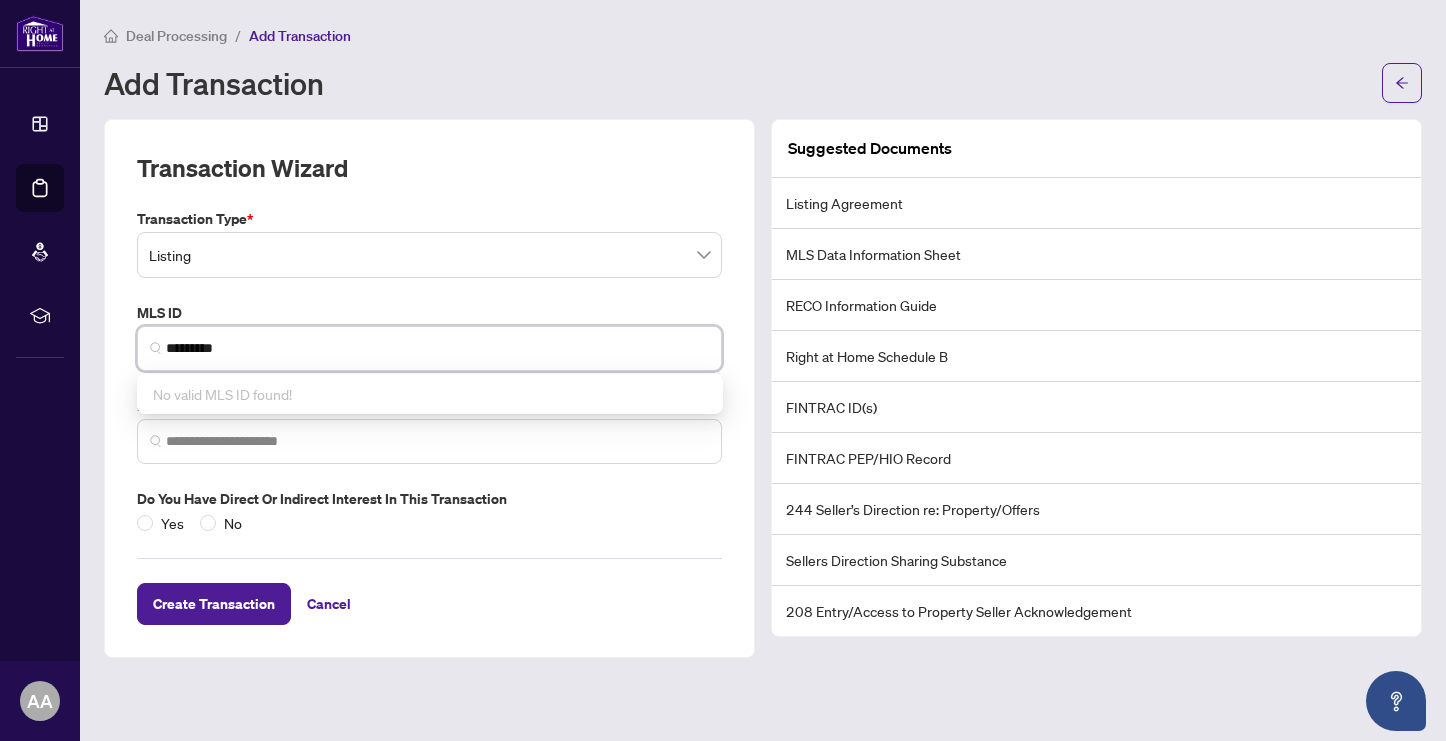type on "*********" 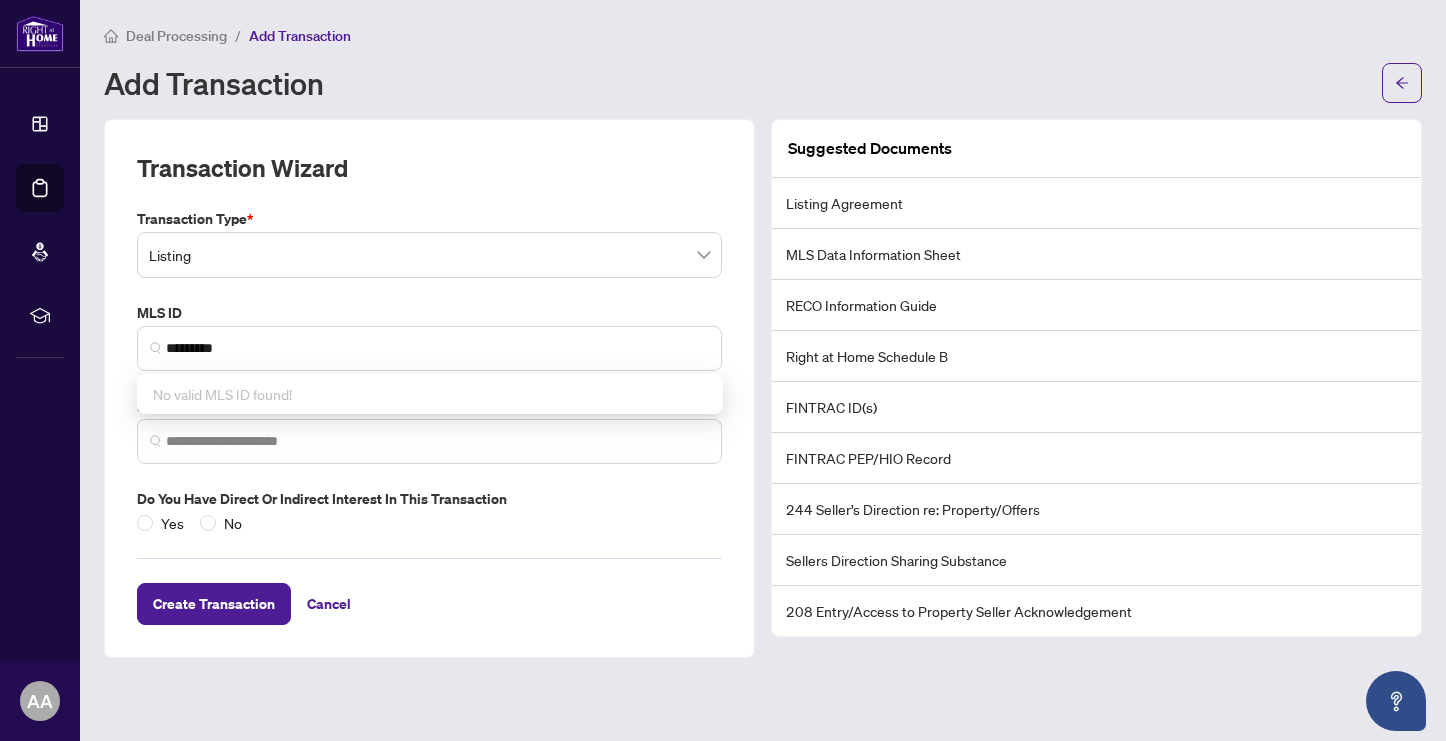 click on "Transaction Wizard Transaction Type * Listing 13 14 Listing Listing - Lease Deal - Buy Side Lease Deal - Sell Side Lease Deal - Agent Double End Lease Deal - Buy Side Sale Deal - Sell Side Sale Deal - Agent Double End Sale Deal - Sell Side Assignment Deal - Buy Side Assignment MLS ID ********* No valid MLS ID found! Property Address Do you have direct or indirect interest in this transaction Yes No Create Transaction Cancel" at bounding box center (429, 388) 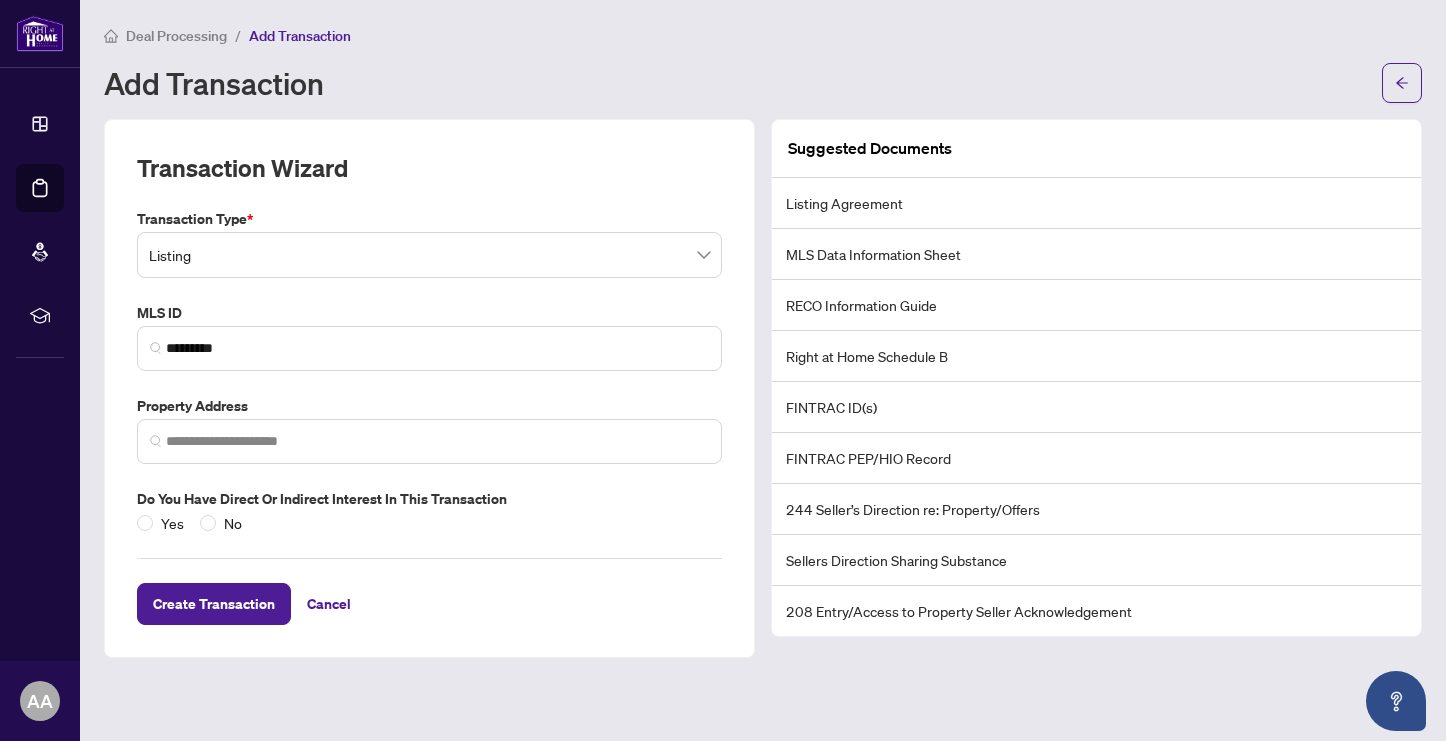click on "Add Transaction" at bounding box center [737, 83] 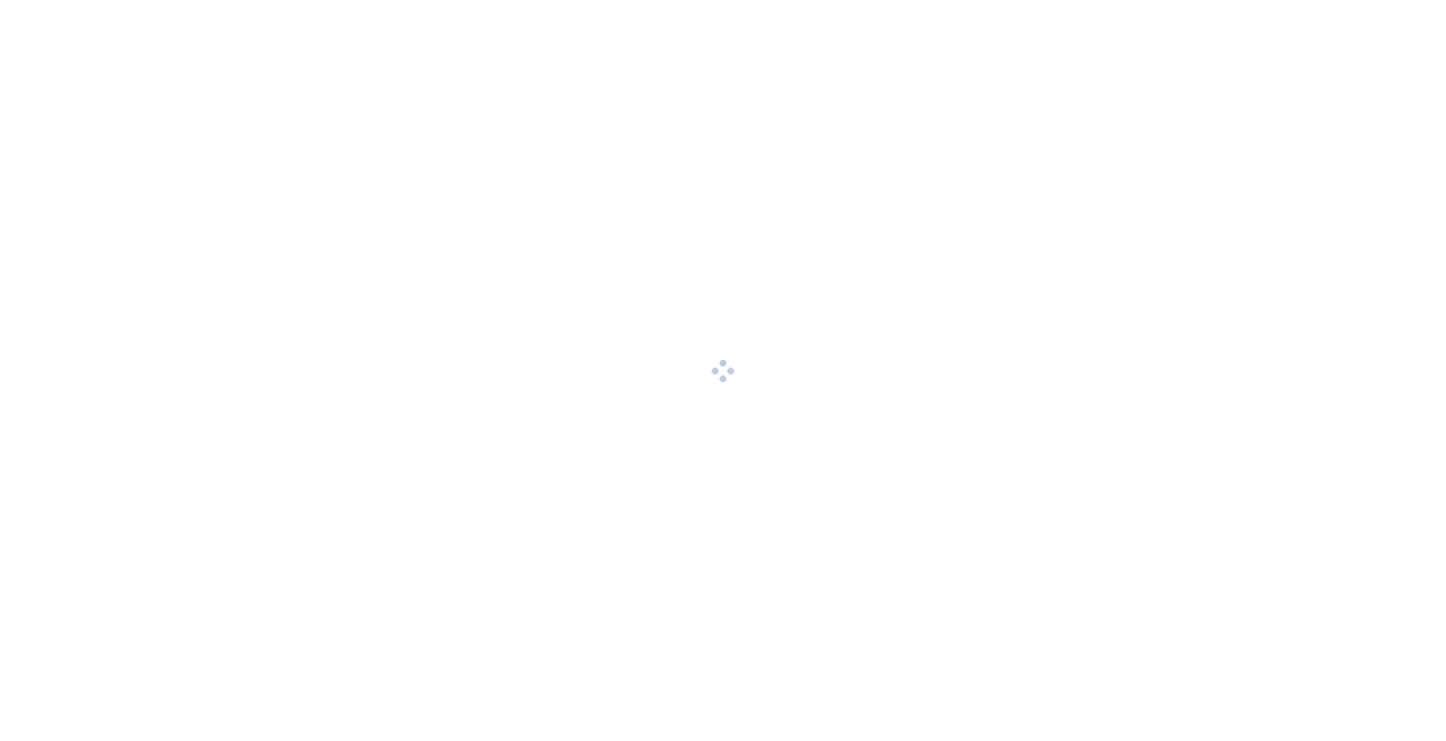 scroll, scrollTop: 0, scrollLeft: 0, axis: both 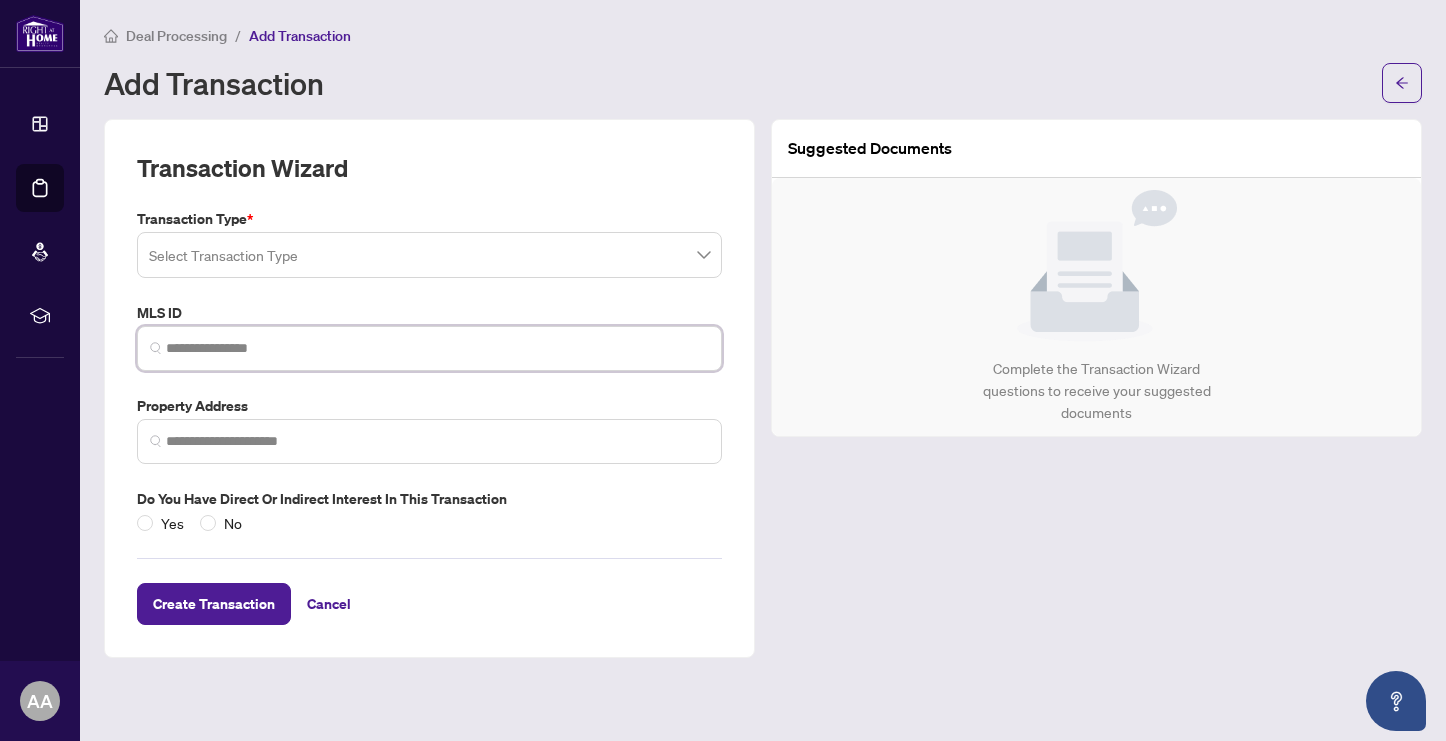 click at bounding box center (437, 348) 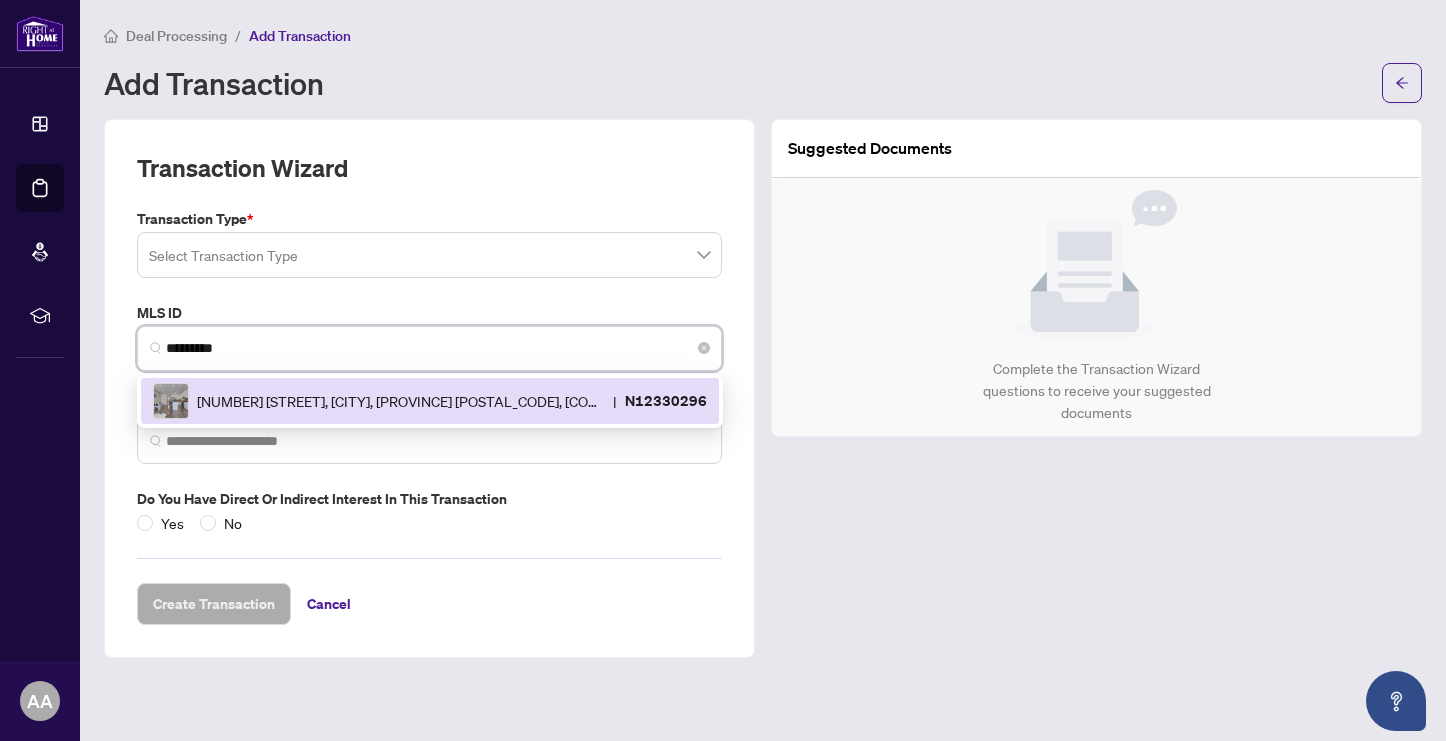click on "12 Laskin Dr, Vaughan, Ontario L6A 5A4, Canada" at bounding box center [401, 401] 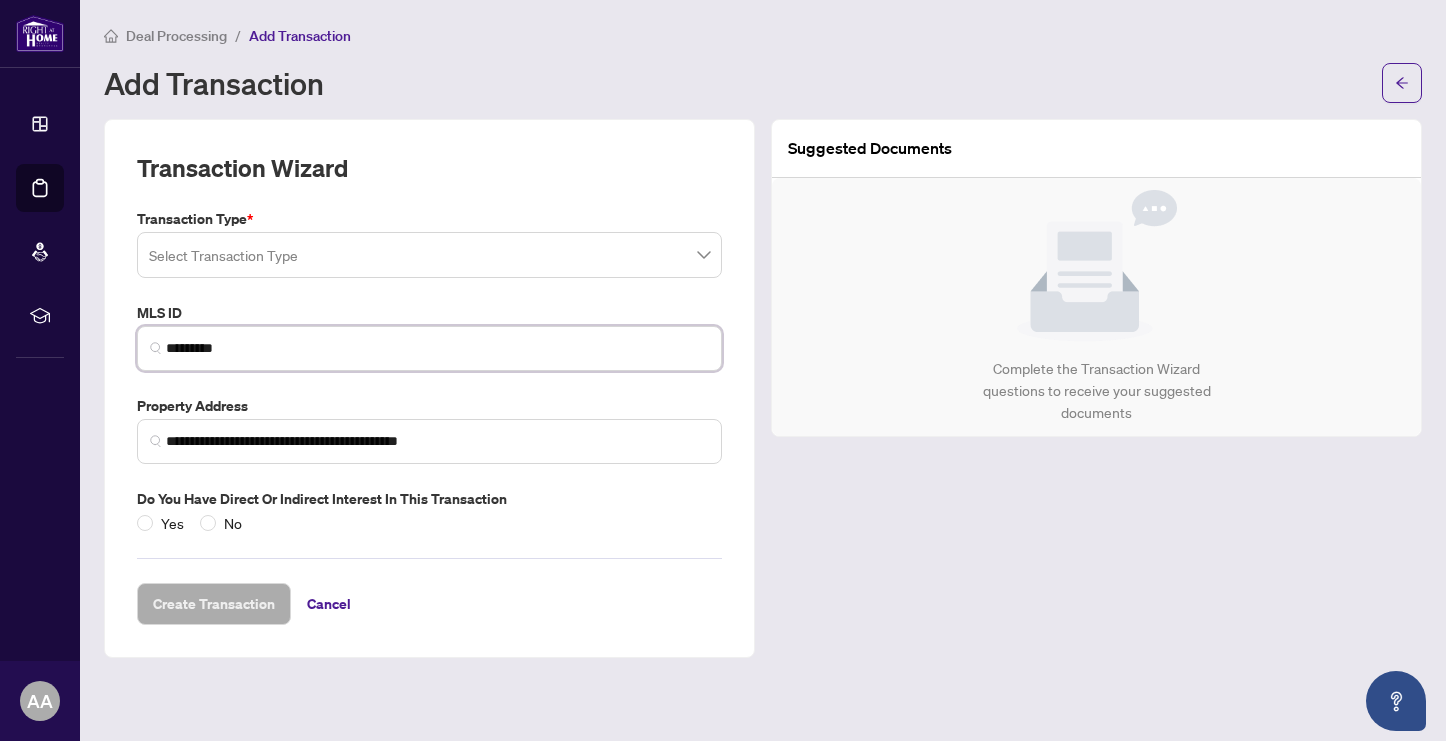 type on "*********" 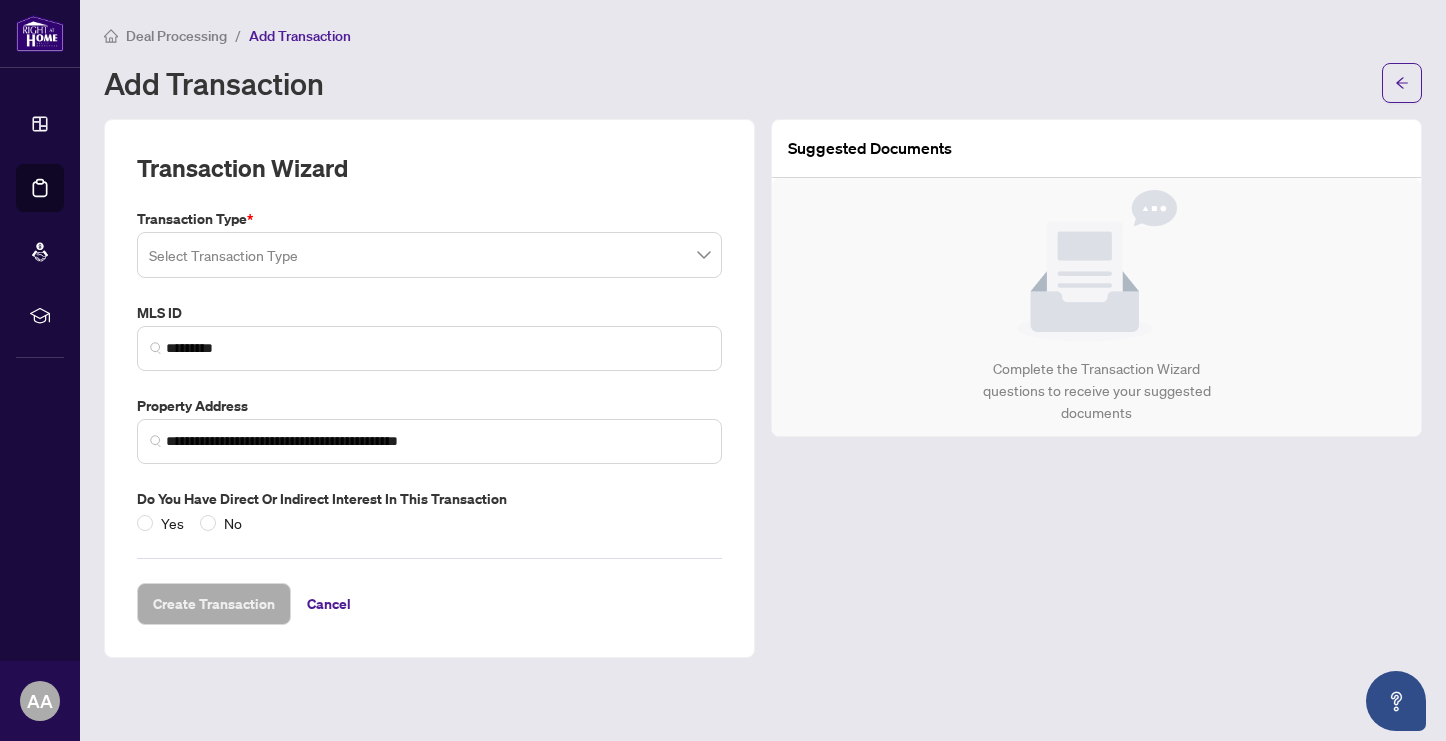 click at bounding box center (429, 255) 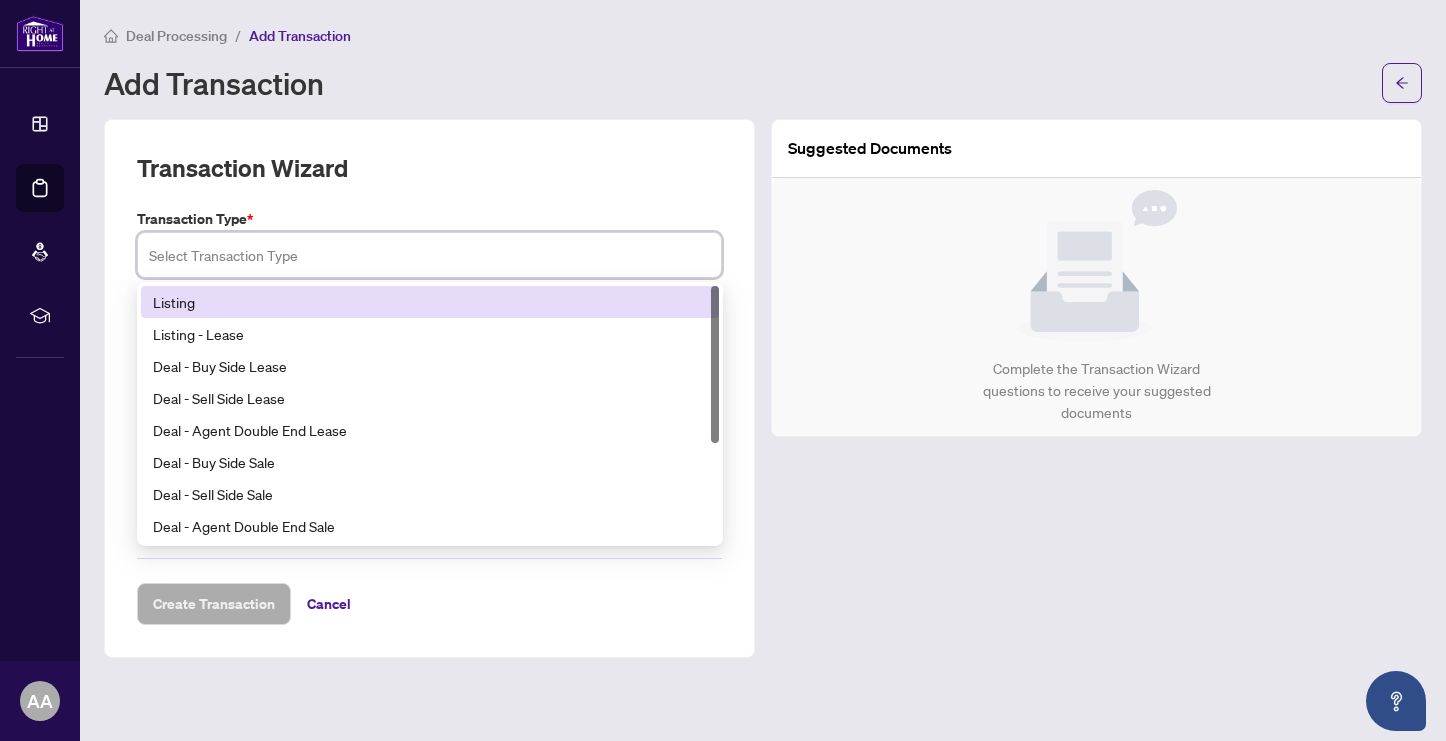 click on "Listing" at bounding box center (430, 302) 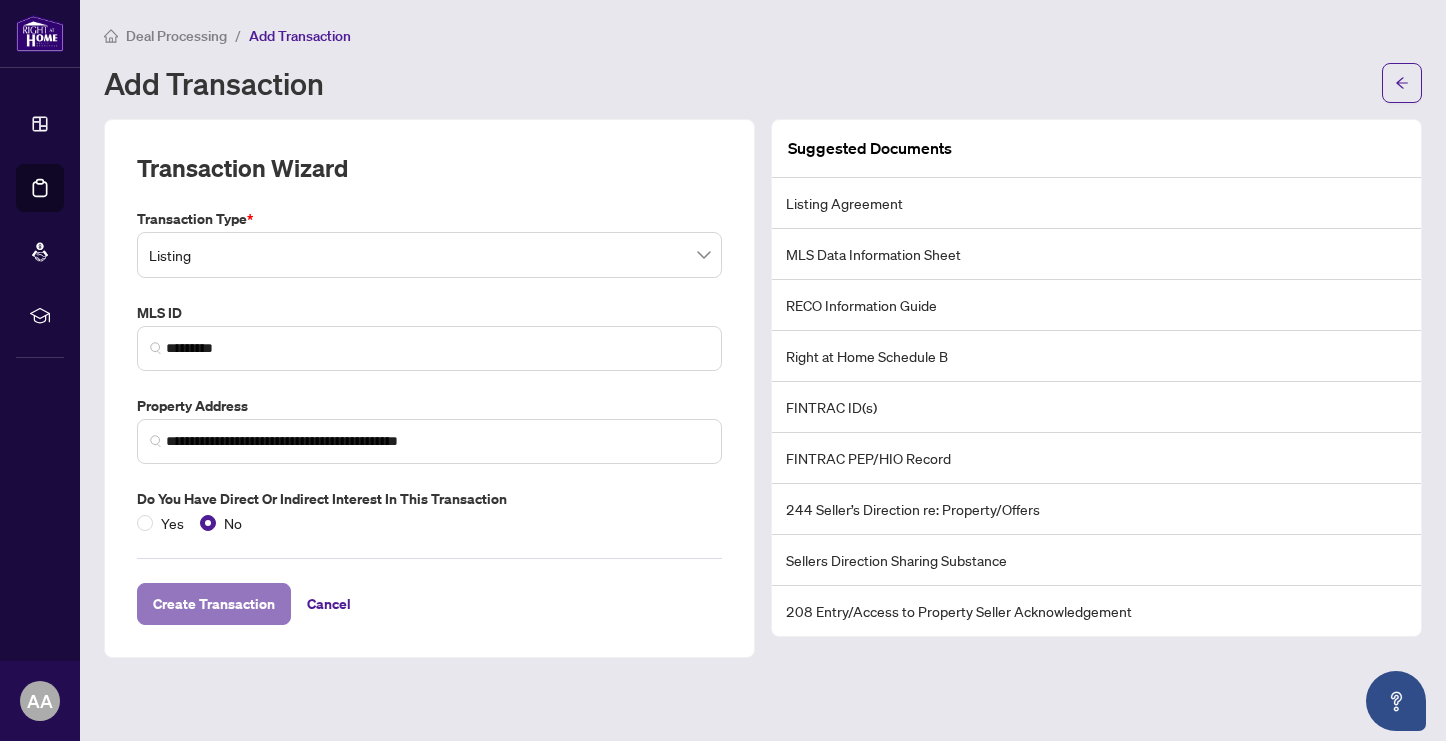 click on "Create Transaction" at bounding box center [214, 604] 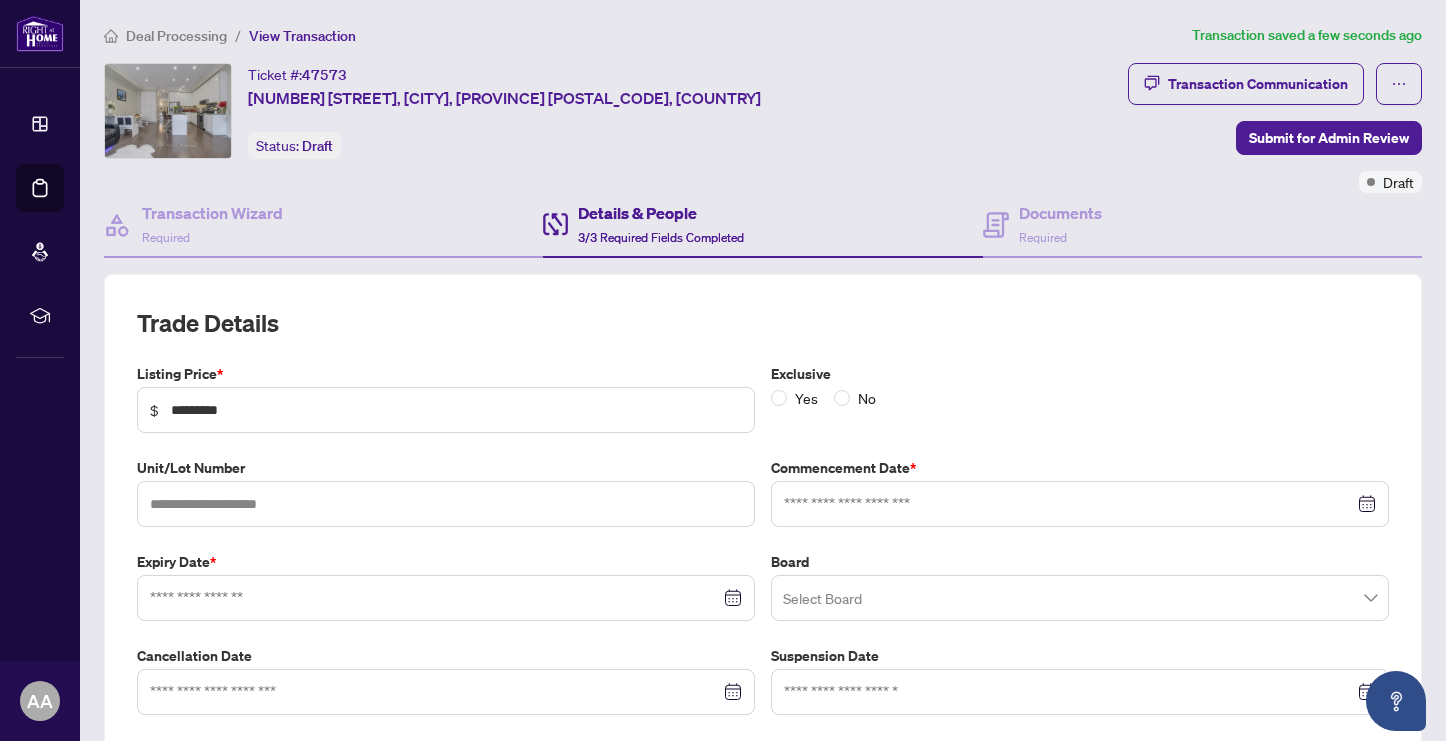 type on "**********" 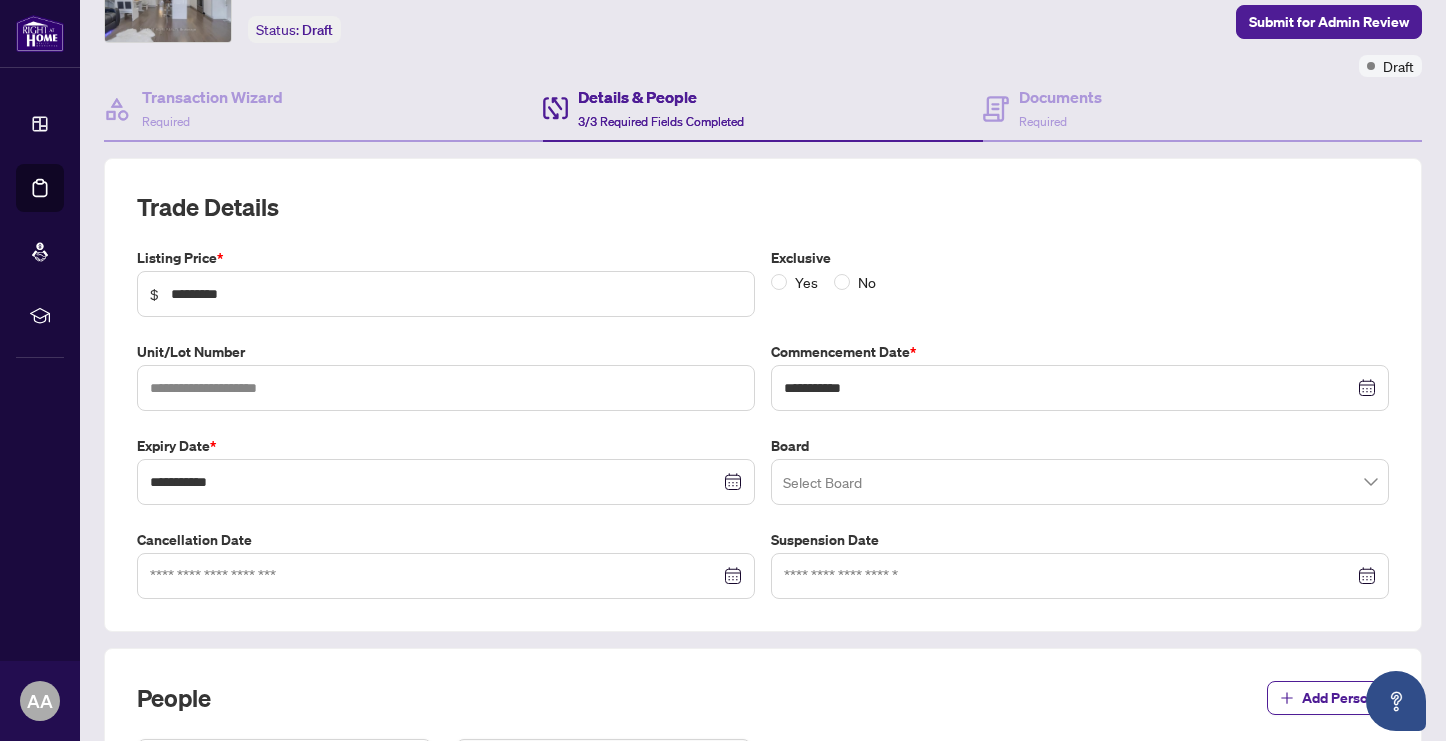 scroll, scrollTop: 166, scrollLeft: 0, axis: vertical 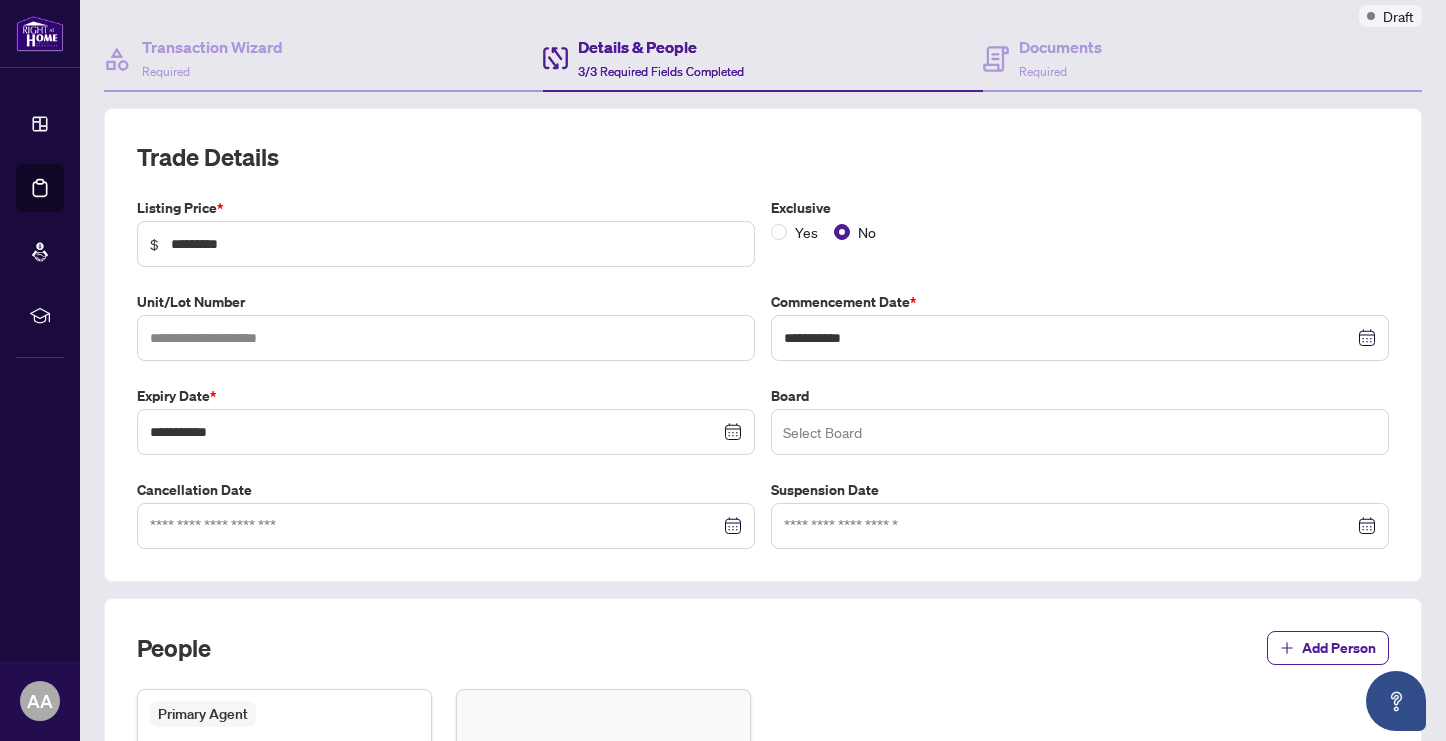 click at bounding box center (1080, 432) 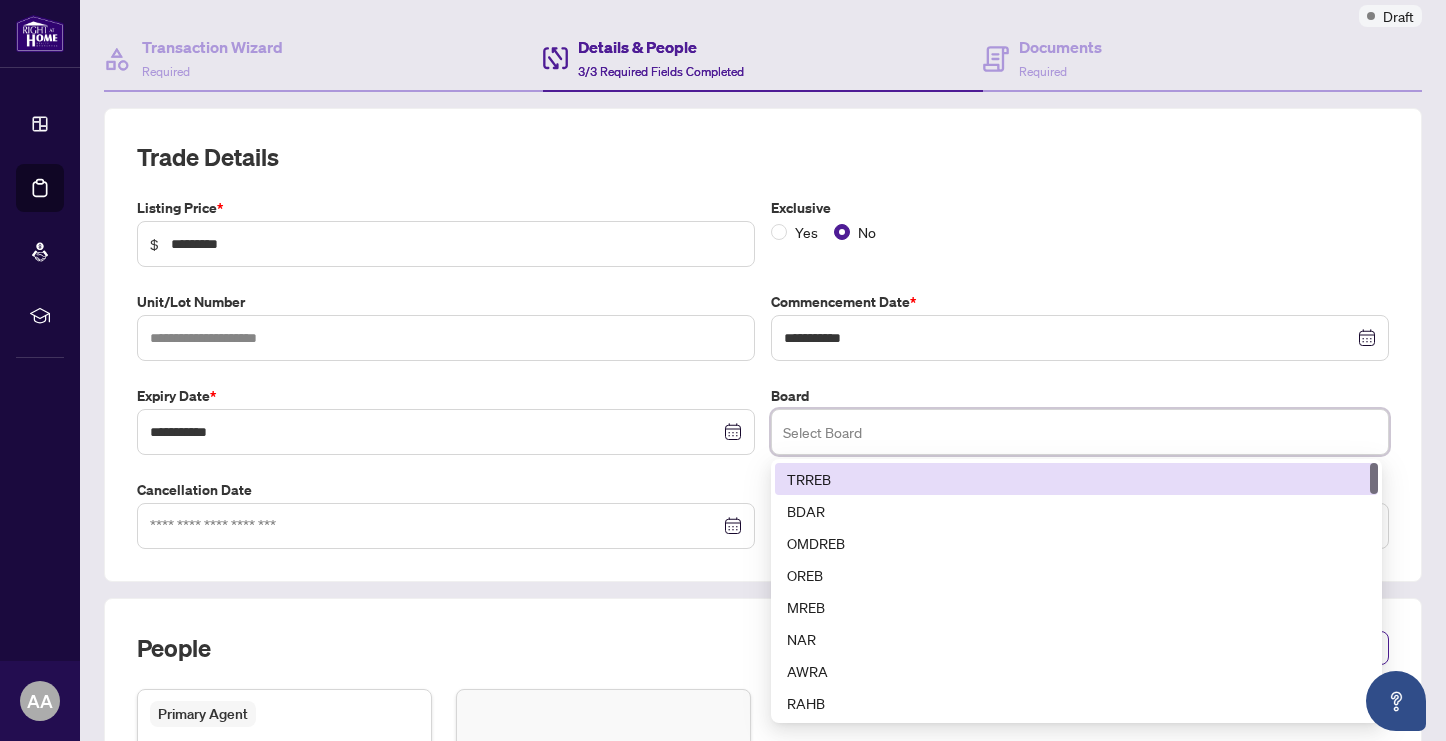 click on "TRREB" at bounding box center (1076, 479) 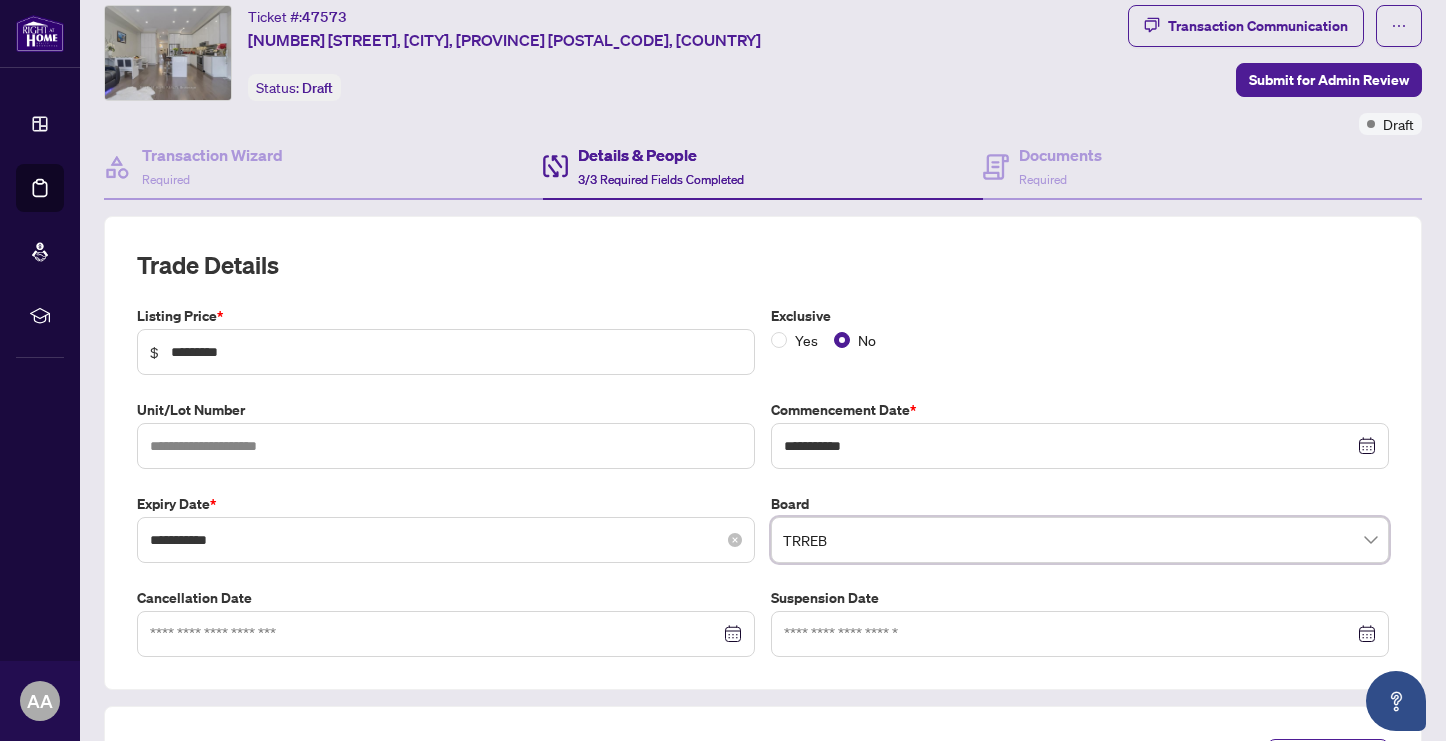 scroll, scrollTop: 32, scrollLeft: 0, axis: vertical 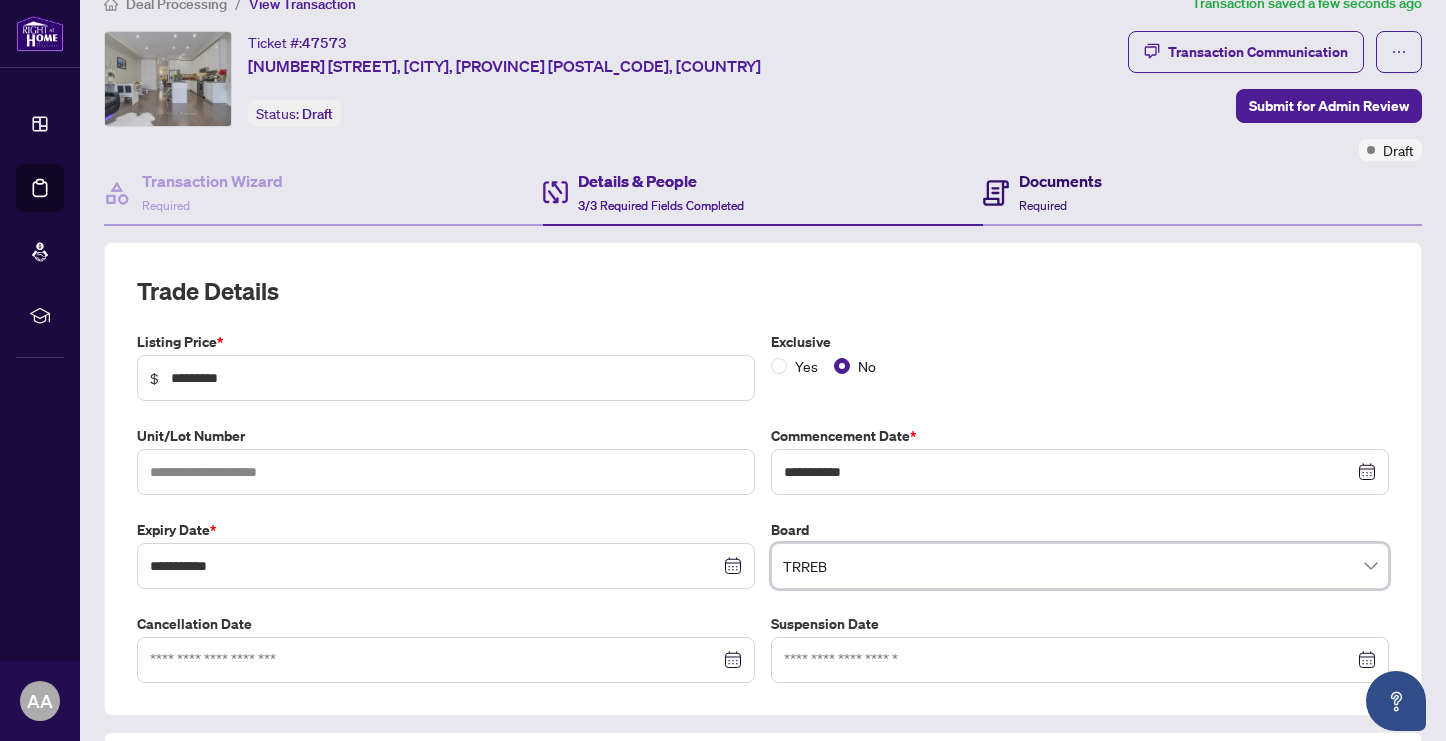 click on "Documents" at bounding box center [1060, 181] 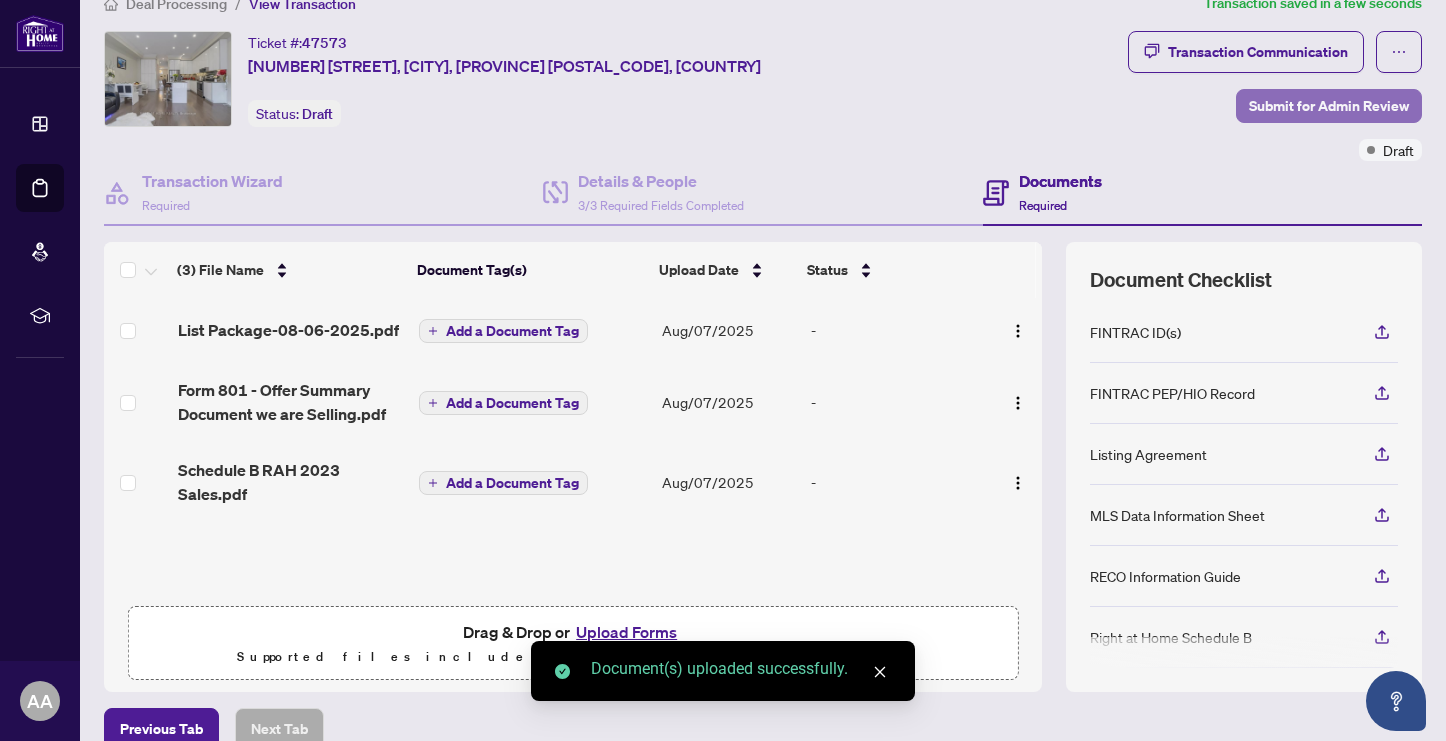 click on "Submit for Admin Review" at bounding box center [1329, 106] 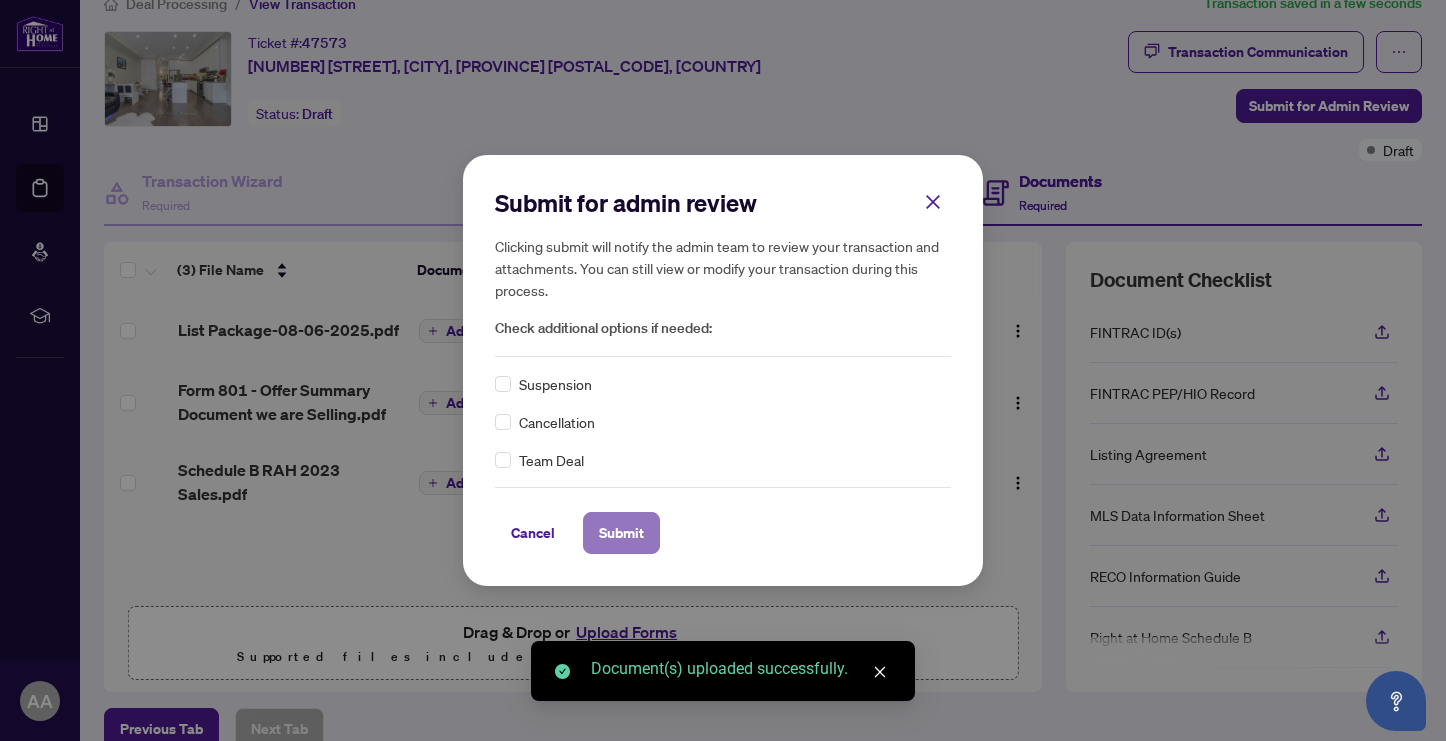 click on "Submit" at bounding box center [621, 533] 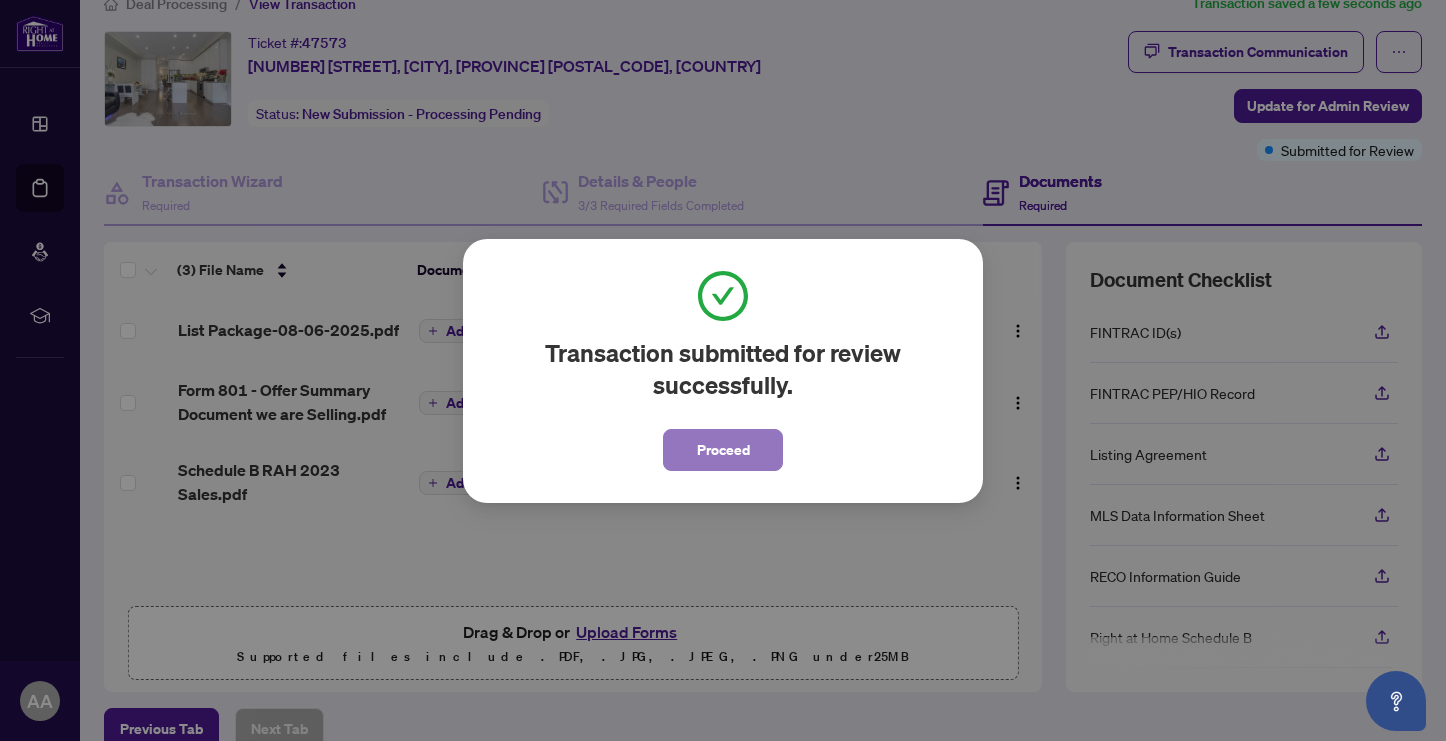 click on "Proceed" at bounding box center [723, 450] 